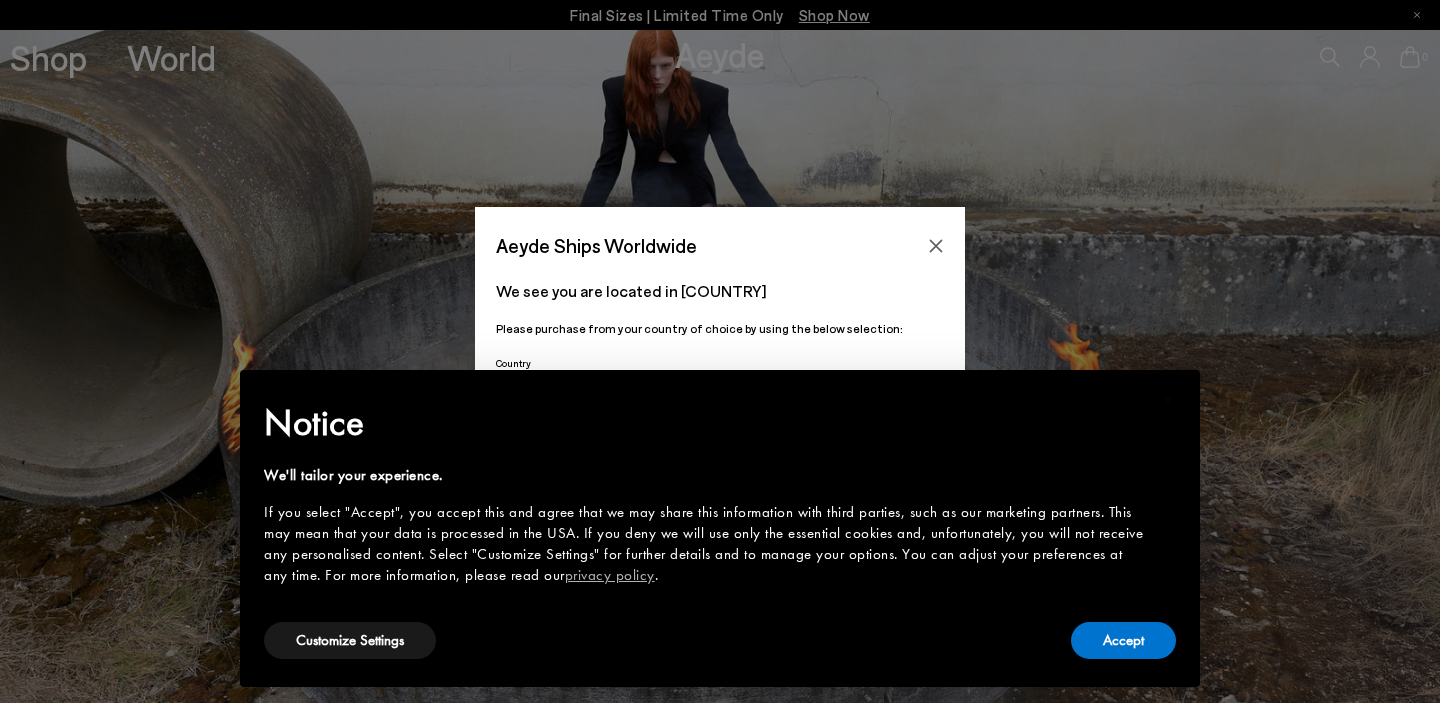 scroll, scrollTop: 0, scrollLeft: 0, axis: both 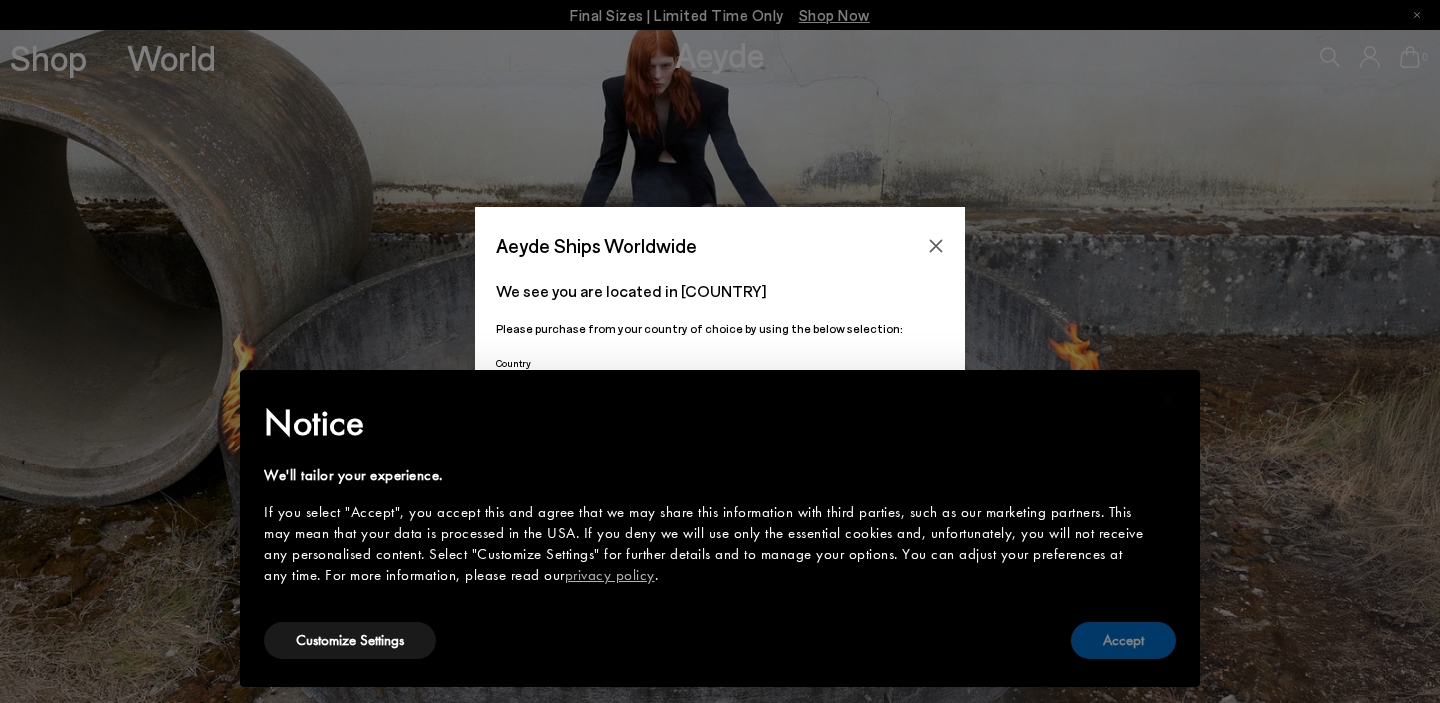 click on "Accept" at bounding box center [1123, 640] 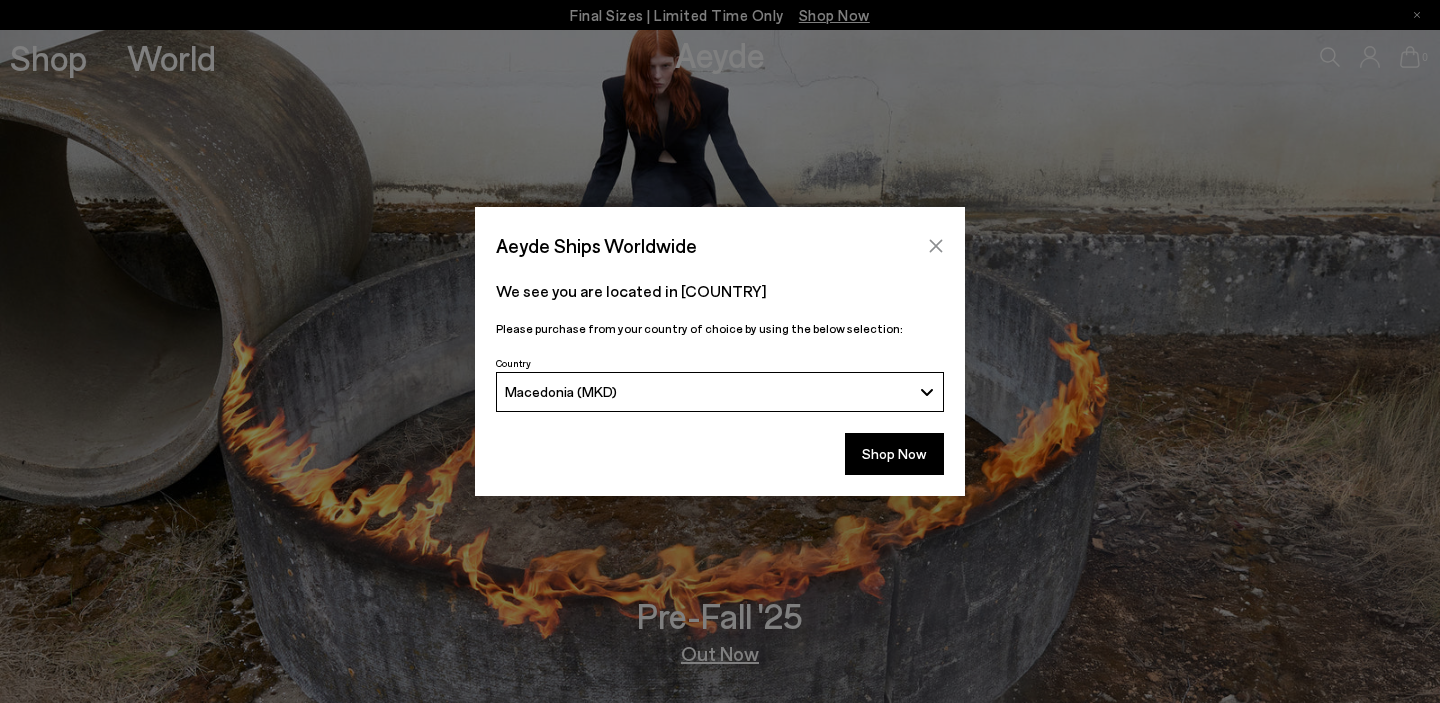 click 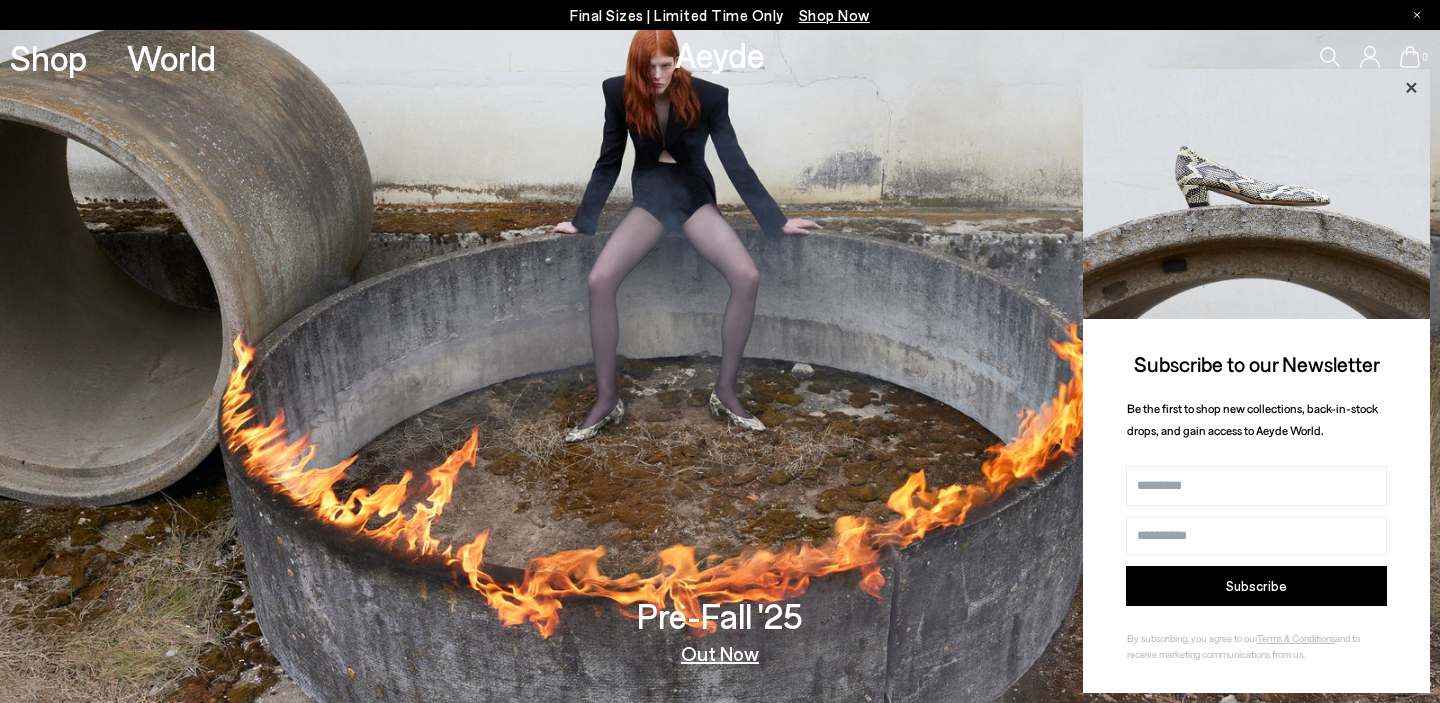 click 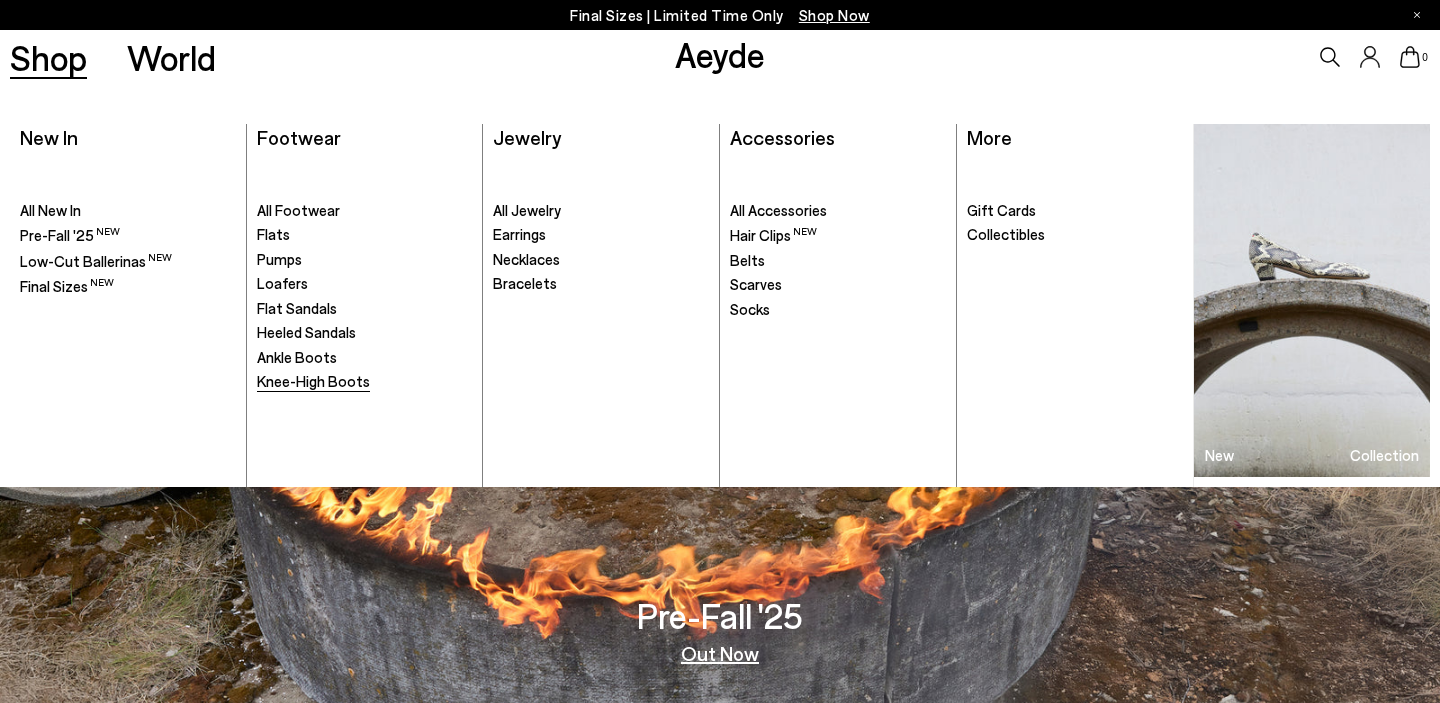 click on "Knee-High Boots" at bounding box center [313, 381] 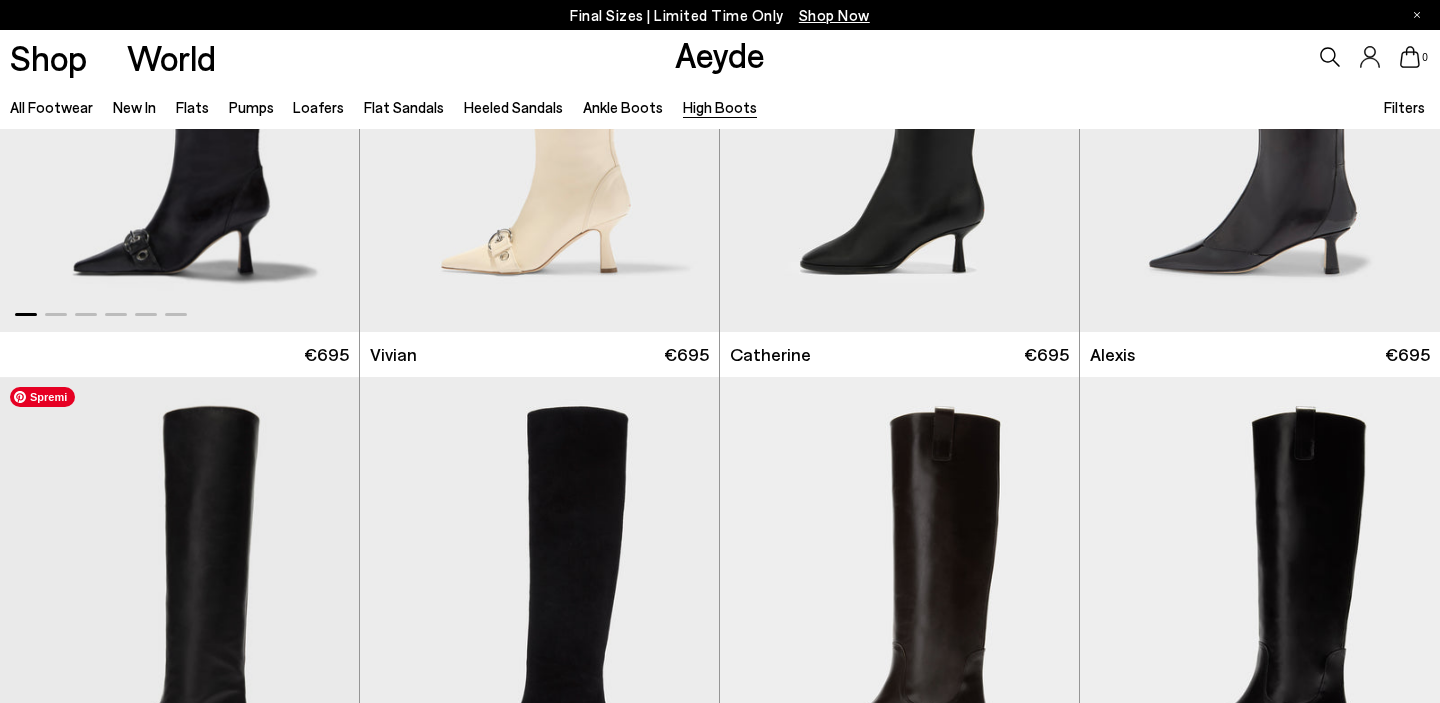 scroll, scrollTop: 0, scrollLeft: 0, axis: both 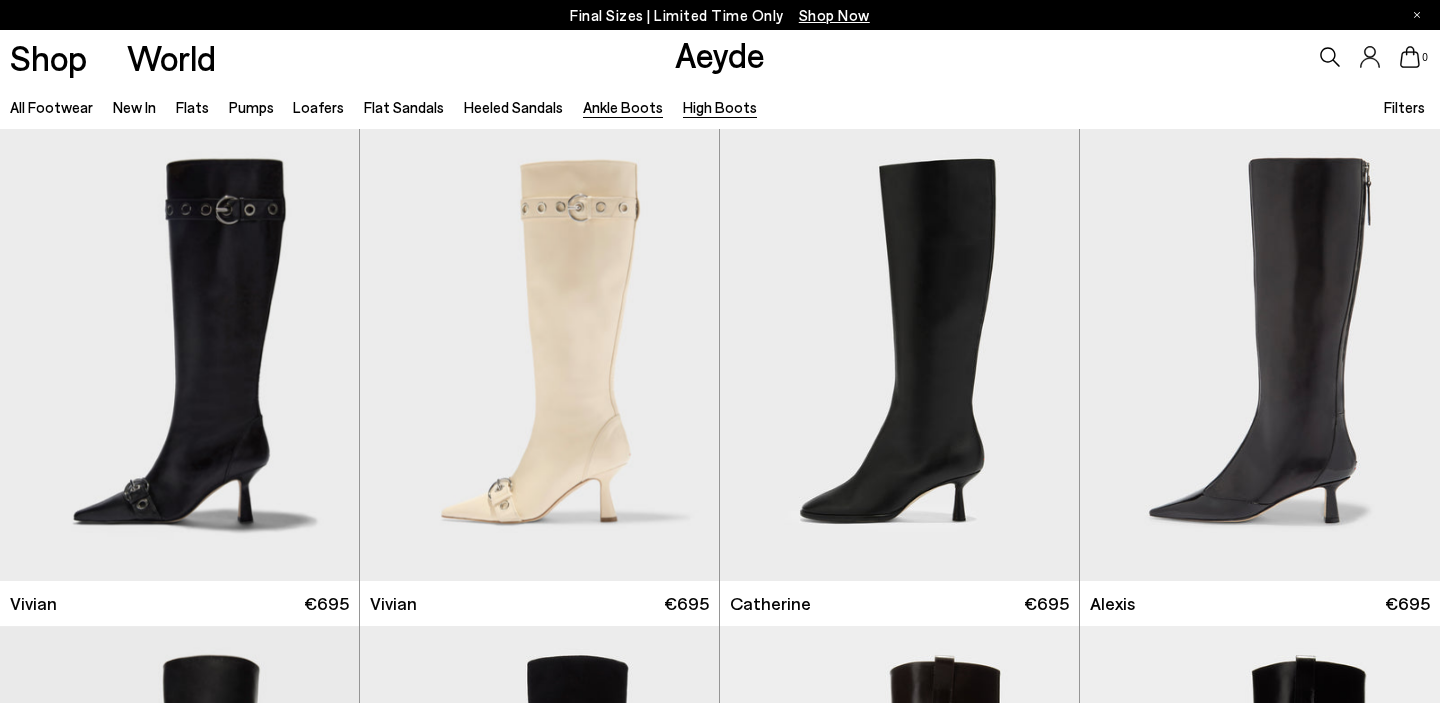 click on "Ankle Boots" at bounding box center [623, 107] 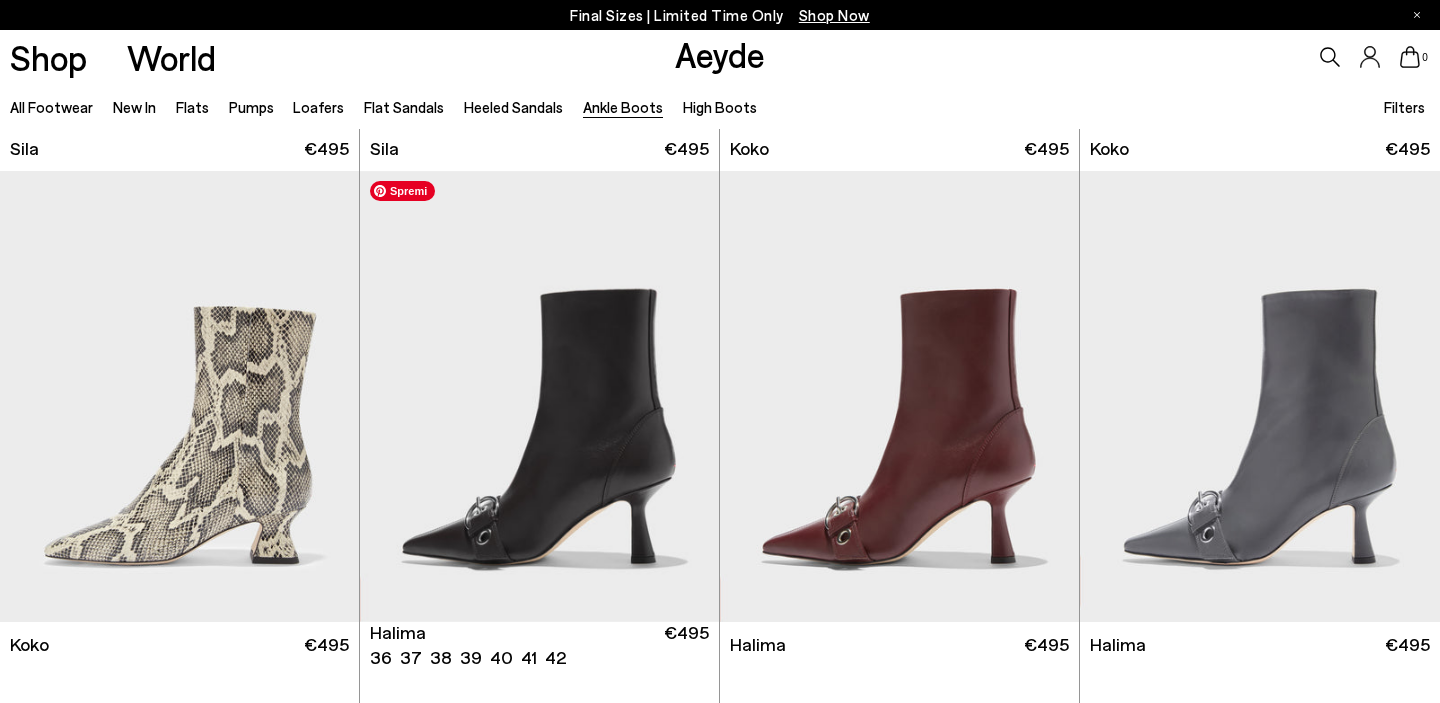 scroll, scrollTop: 549, scrollLeft: 0, axis: vertical 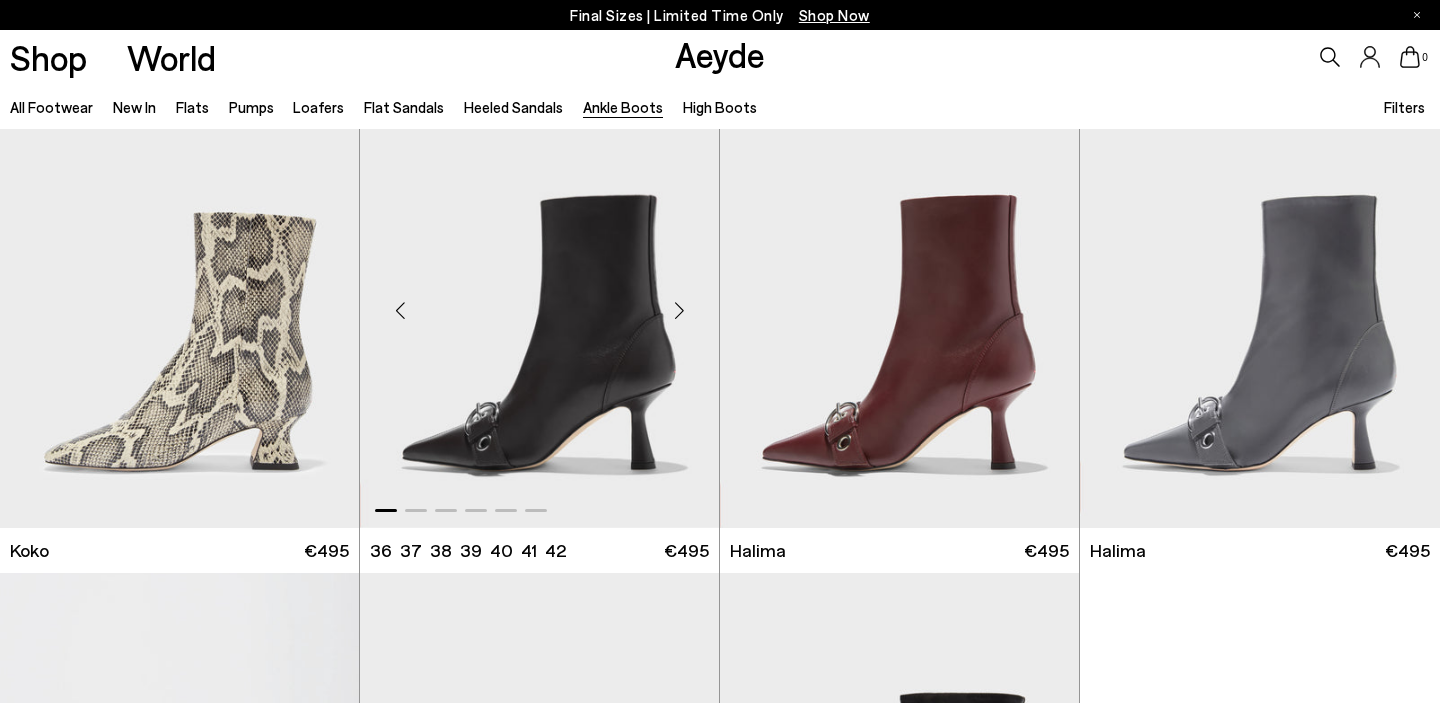 click at bounding box center [679, 310] 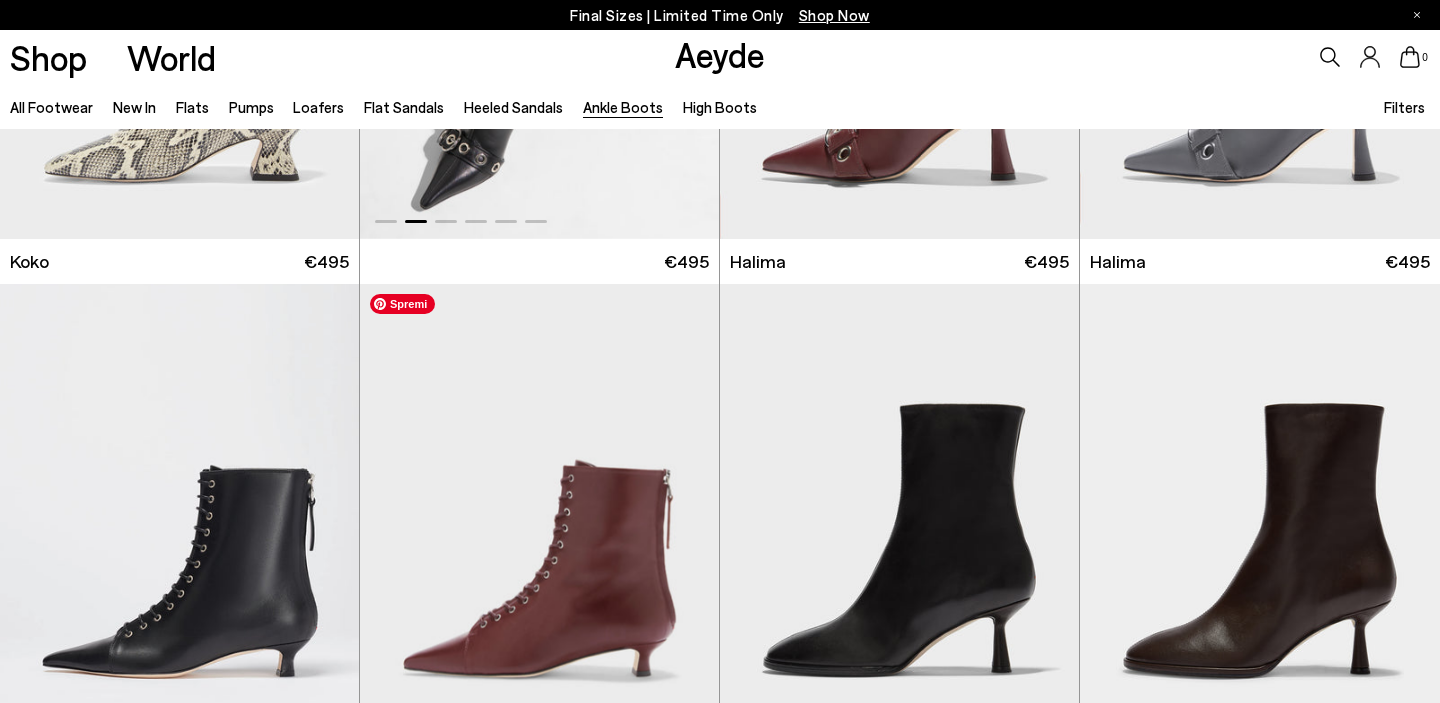 scroll, scrollTop: 1092, scrollLeft: 0, axis: vertical 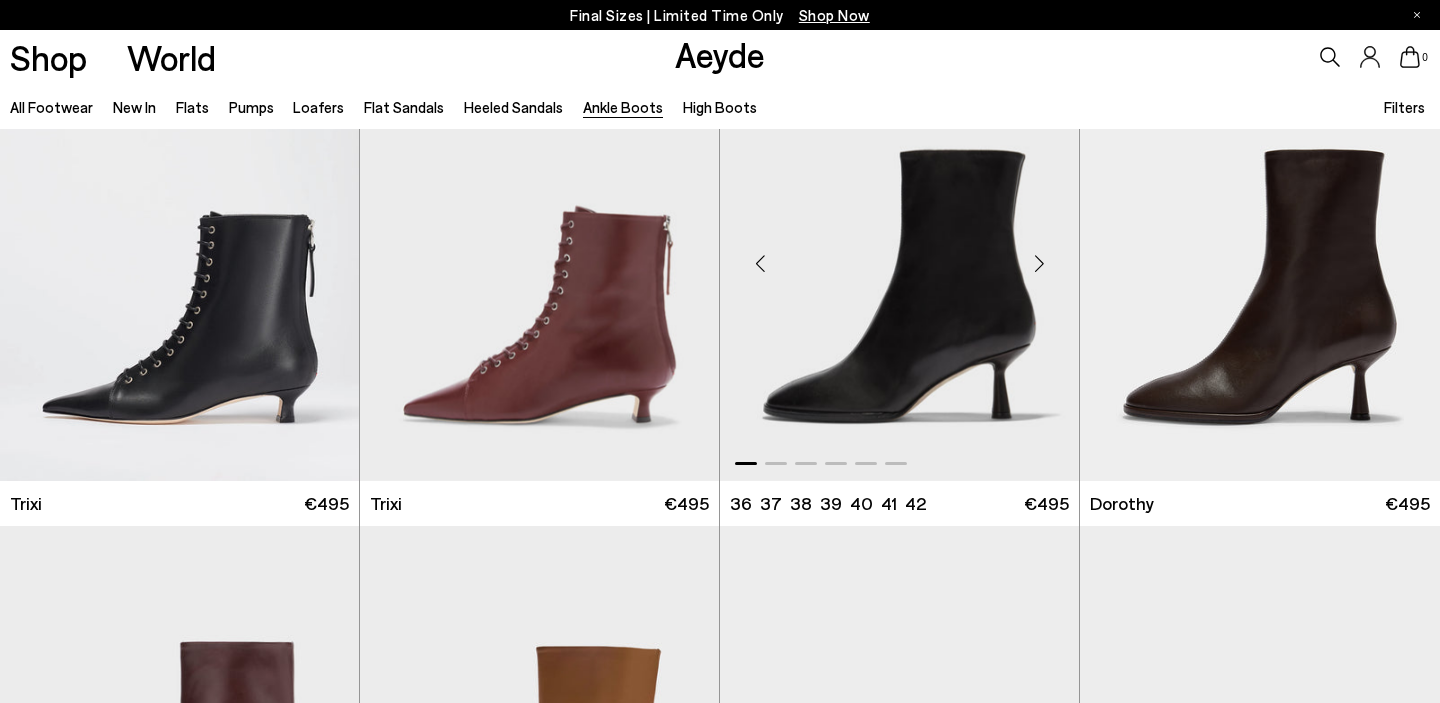 click at bounding box center (1039, 264) 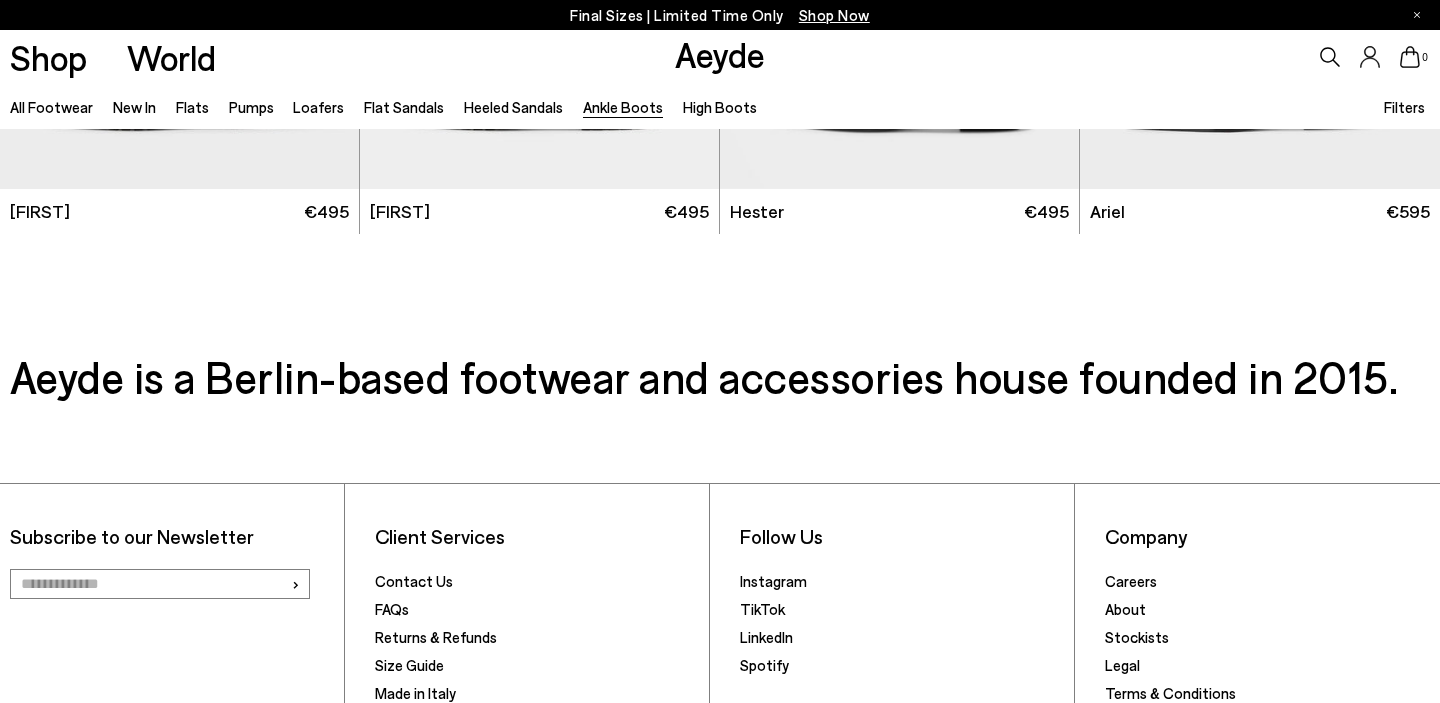 scroll, scrollTop: 4001, scrollLeft: 0, axis: vertical 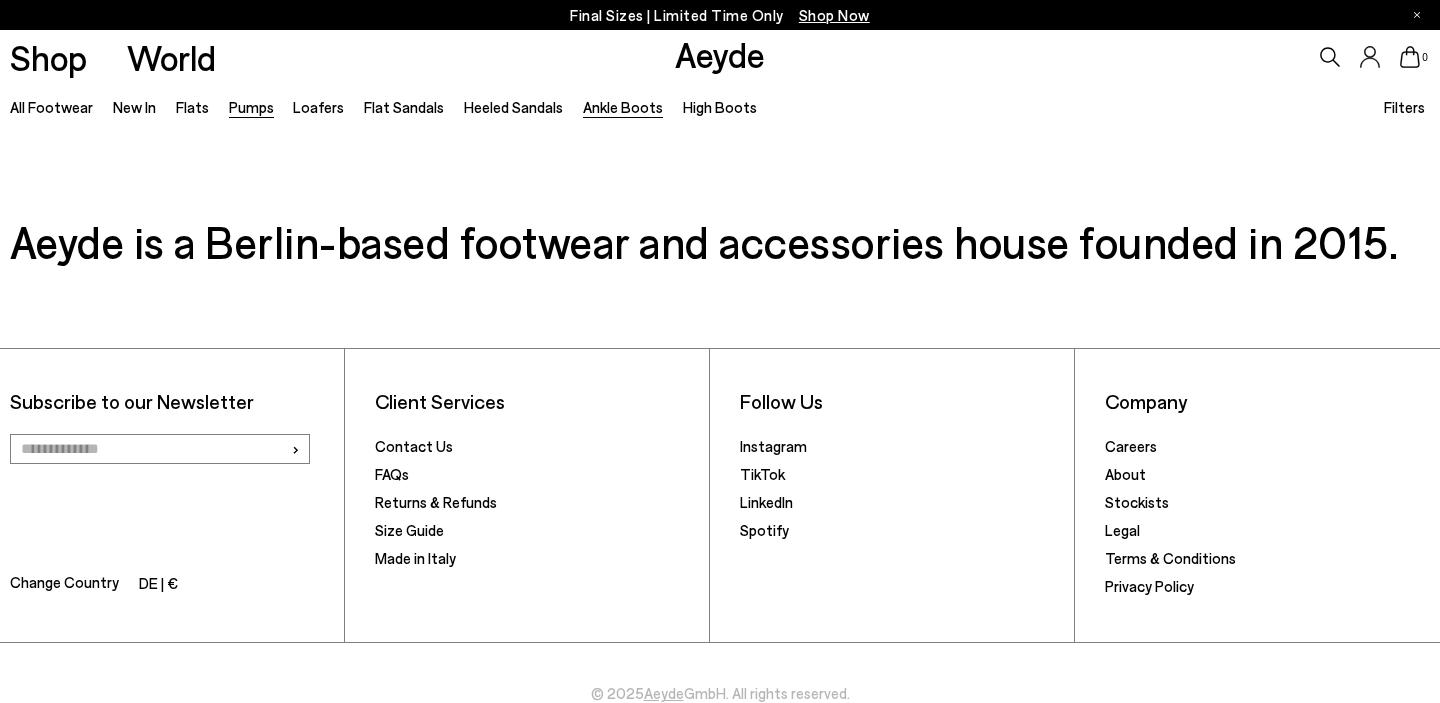 click on "Pumps" at bounding box center (251, 107) 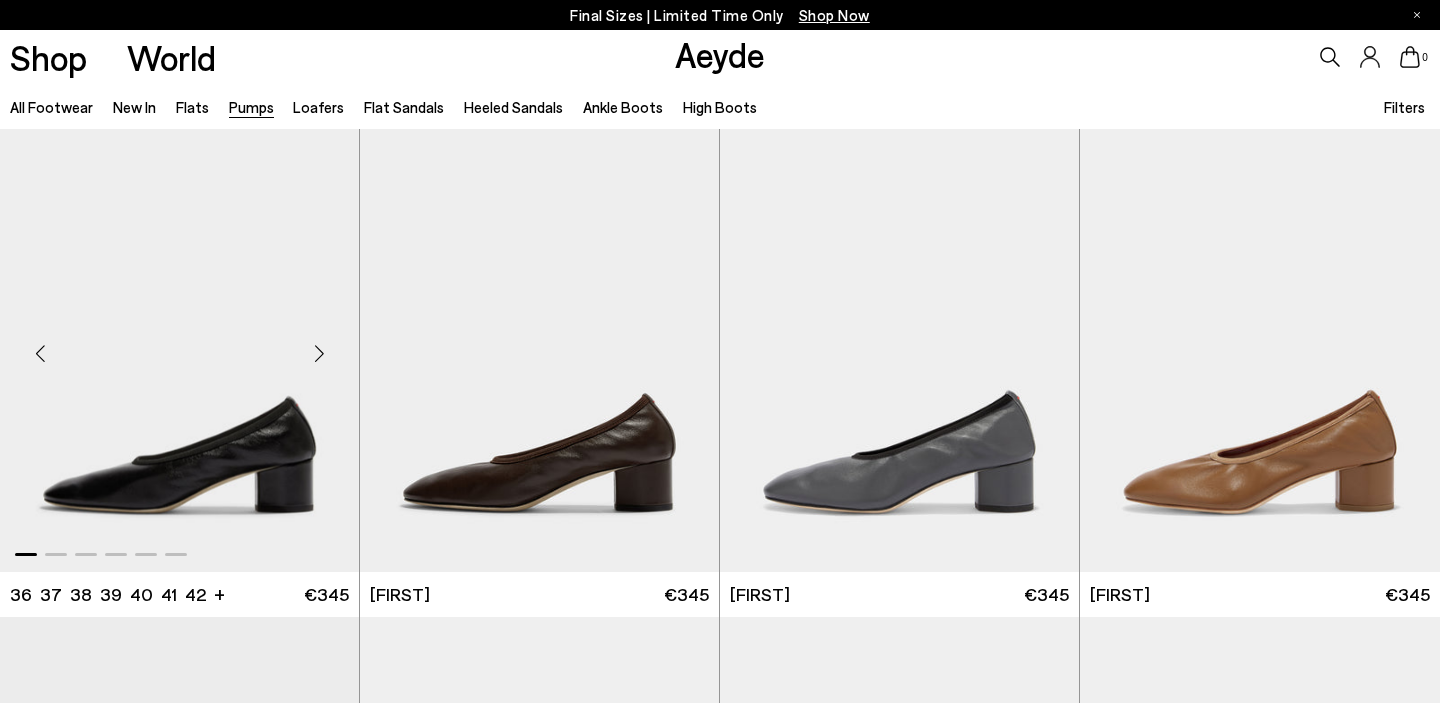 scroll, scrollTop: 12, scrollLeft: 0, axis: vertical 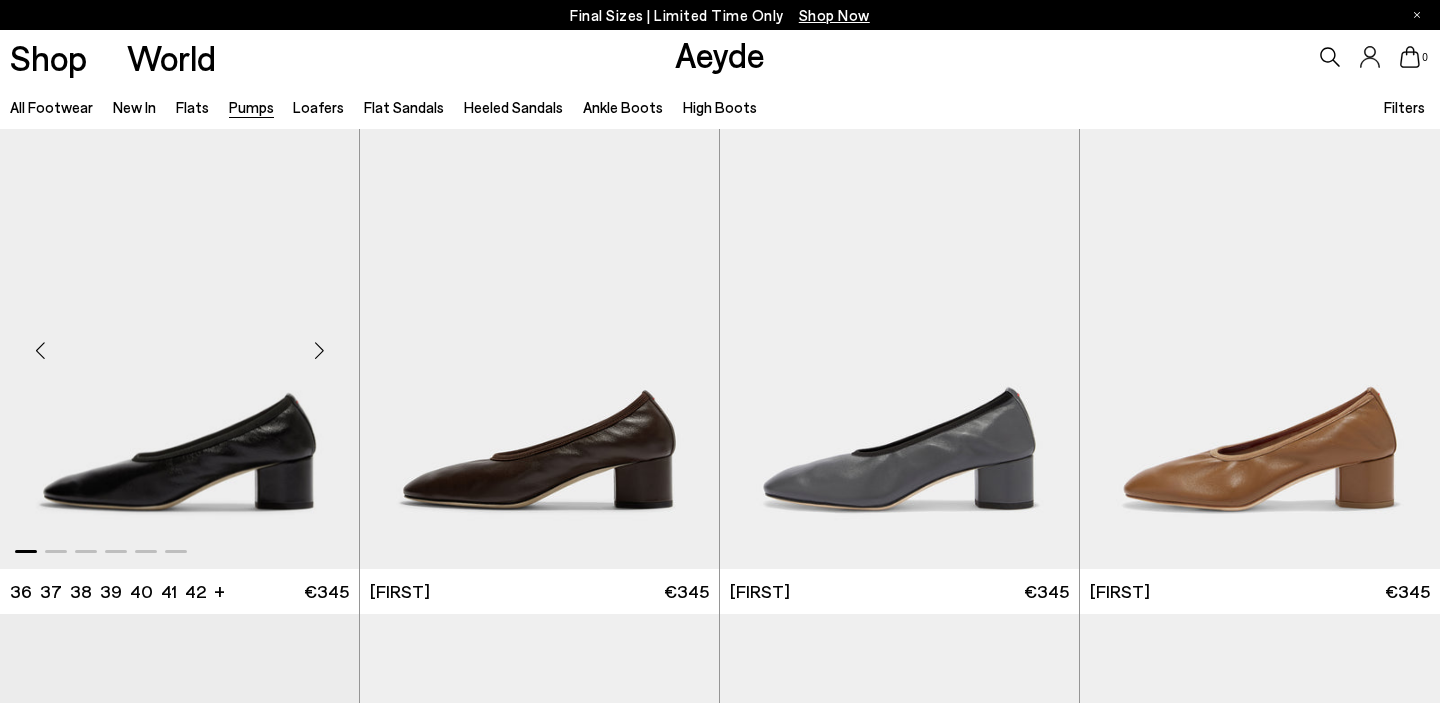 click at bounding box center (319, 351) 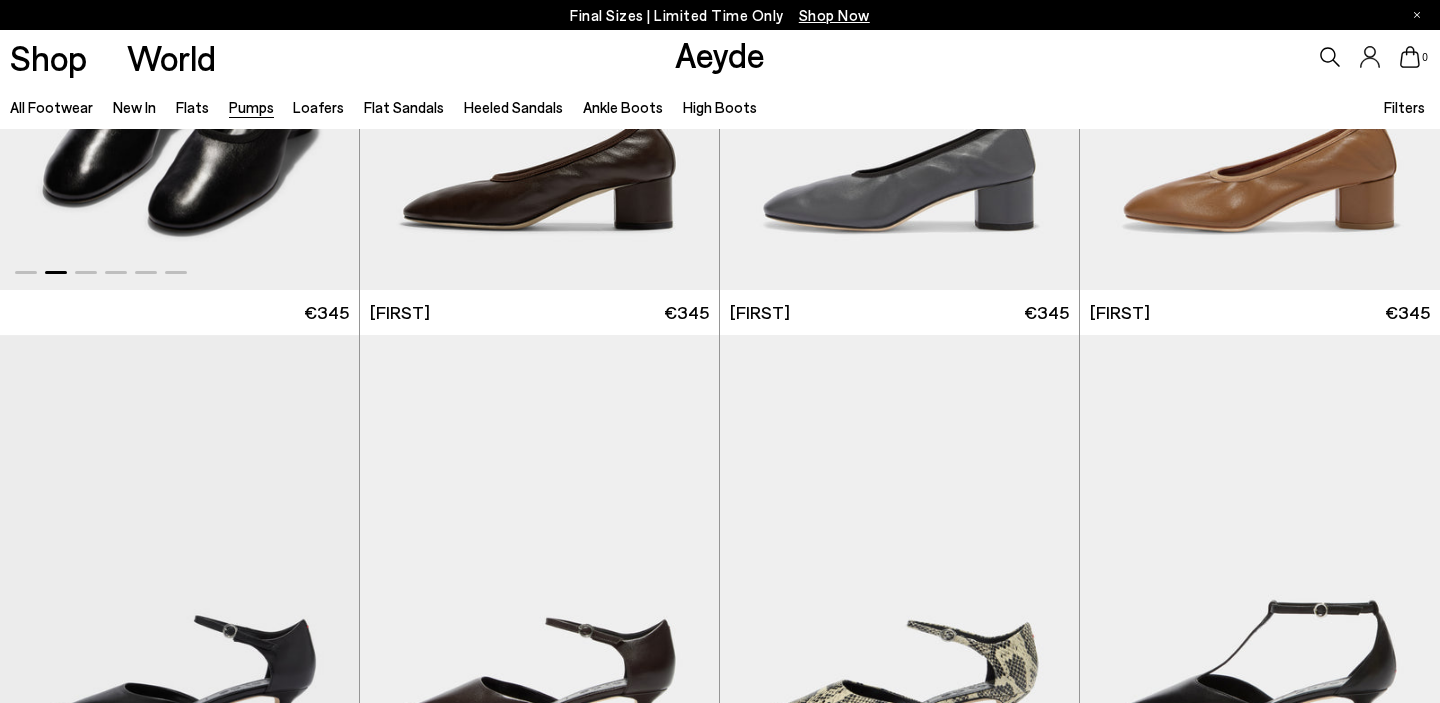 scroll, scrollTop: 0, scrollLeft: 0, axis: both 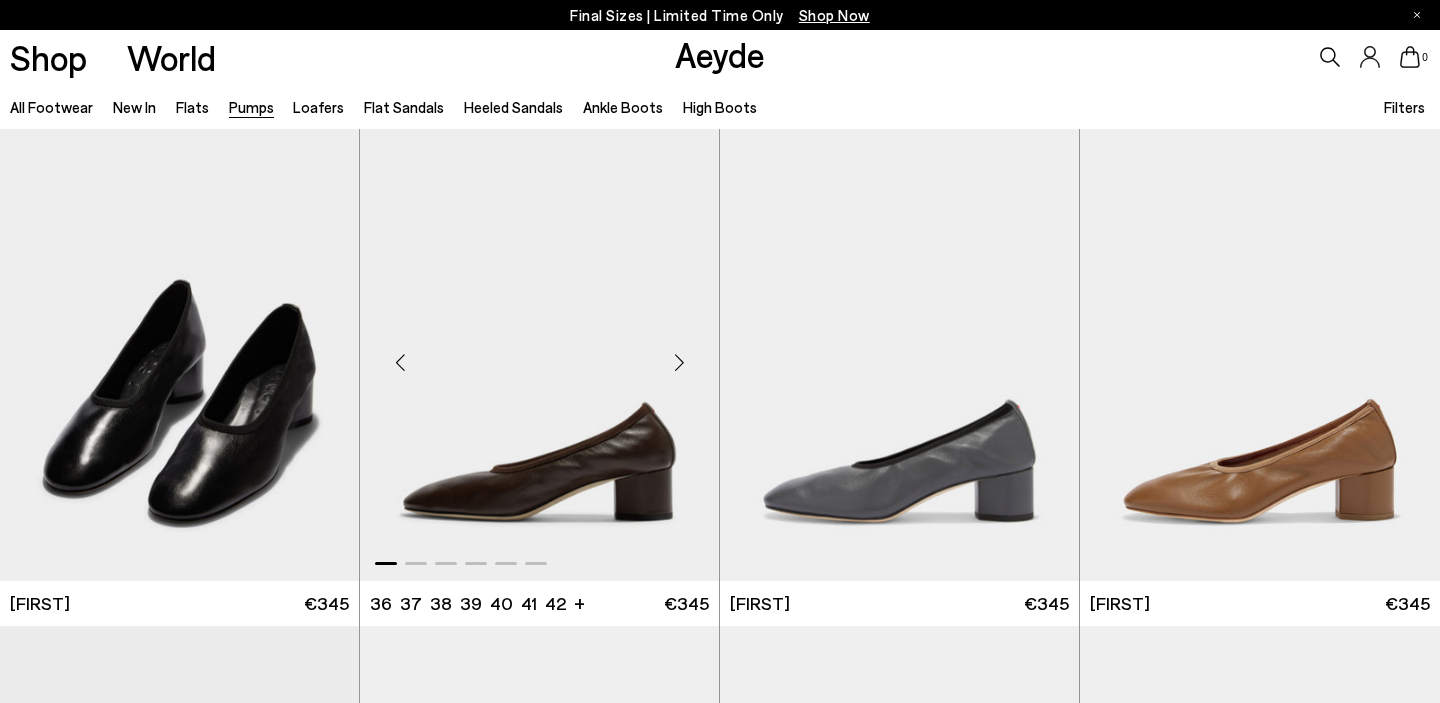 click at bounding box center [679, 363] 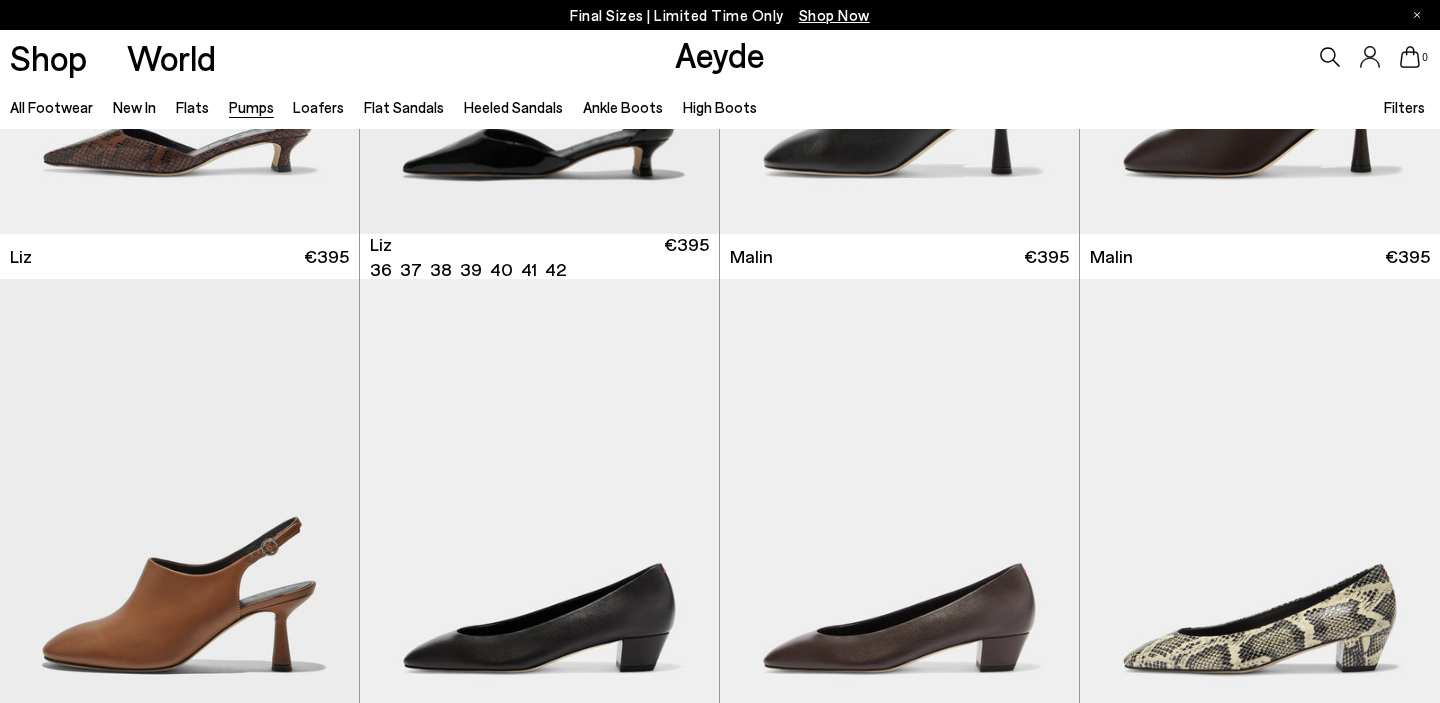scroll, scrollTop: 1430, scrollLeft: 0, axis: vertical 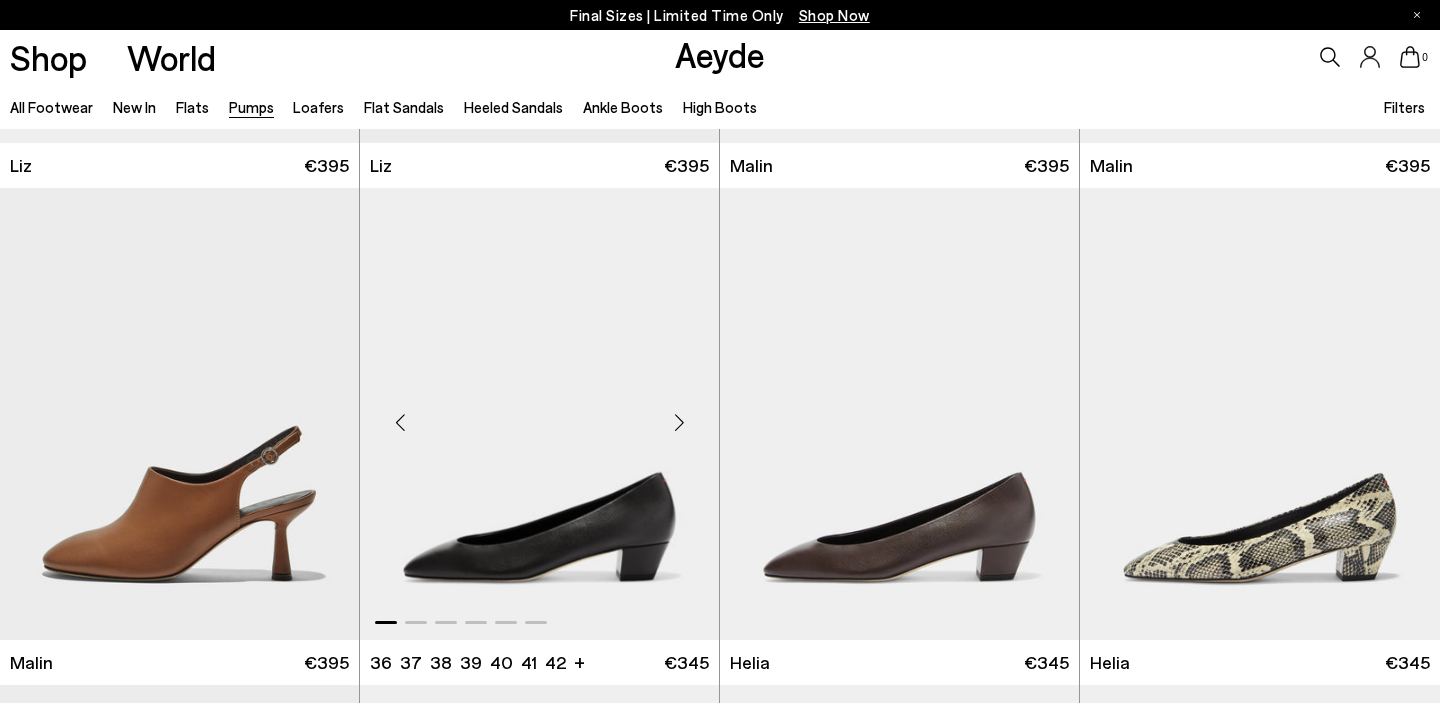 click at bounding box center [679, 422] 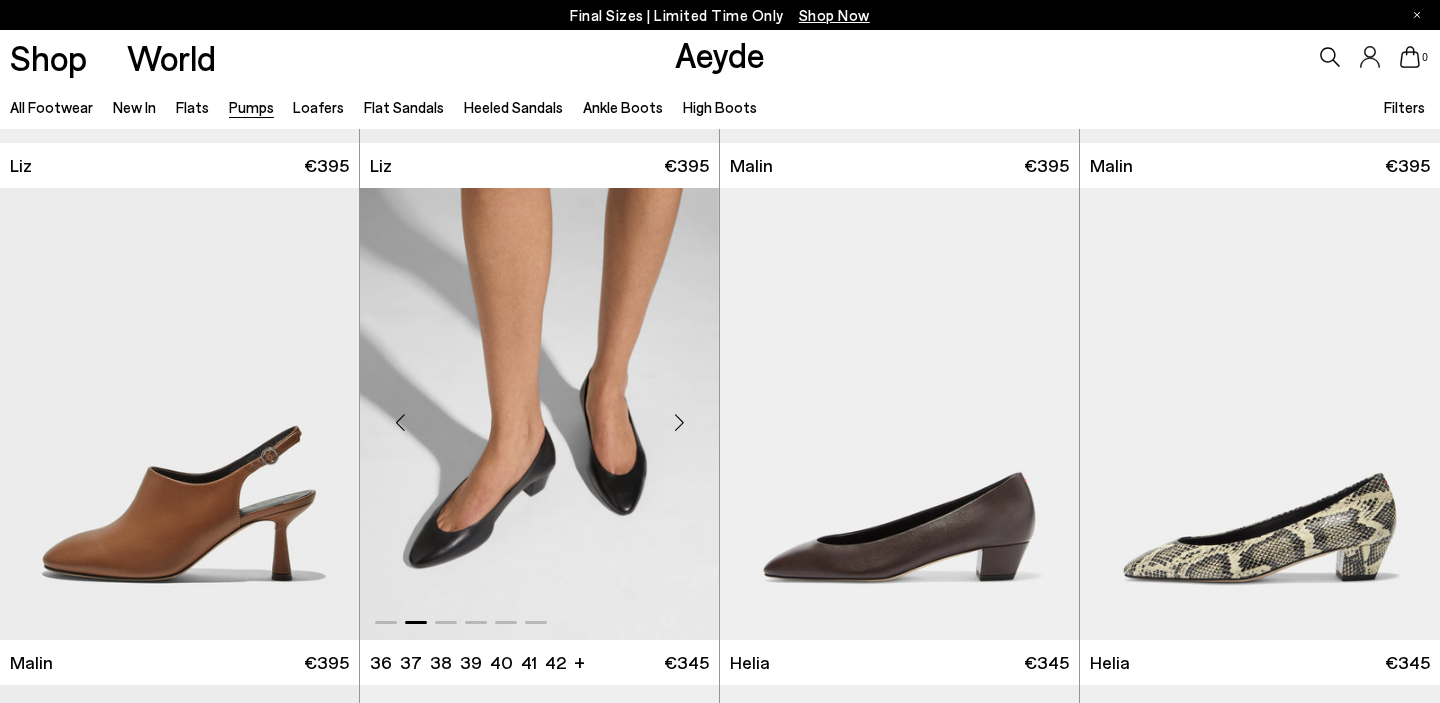 click at bounding box center (679, 422) 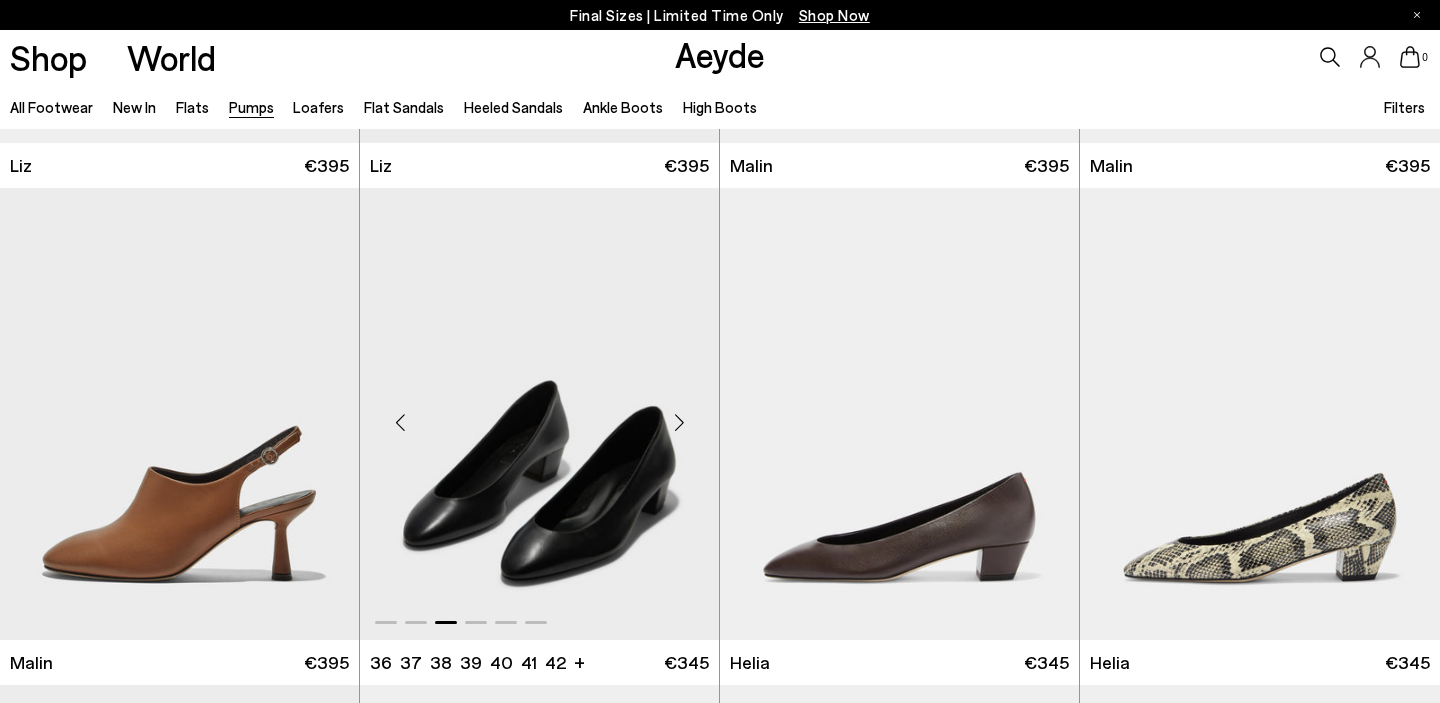 scroll, scrollTop: 1930, scrollLeft: 0, axis: vertical 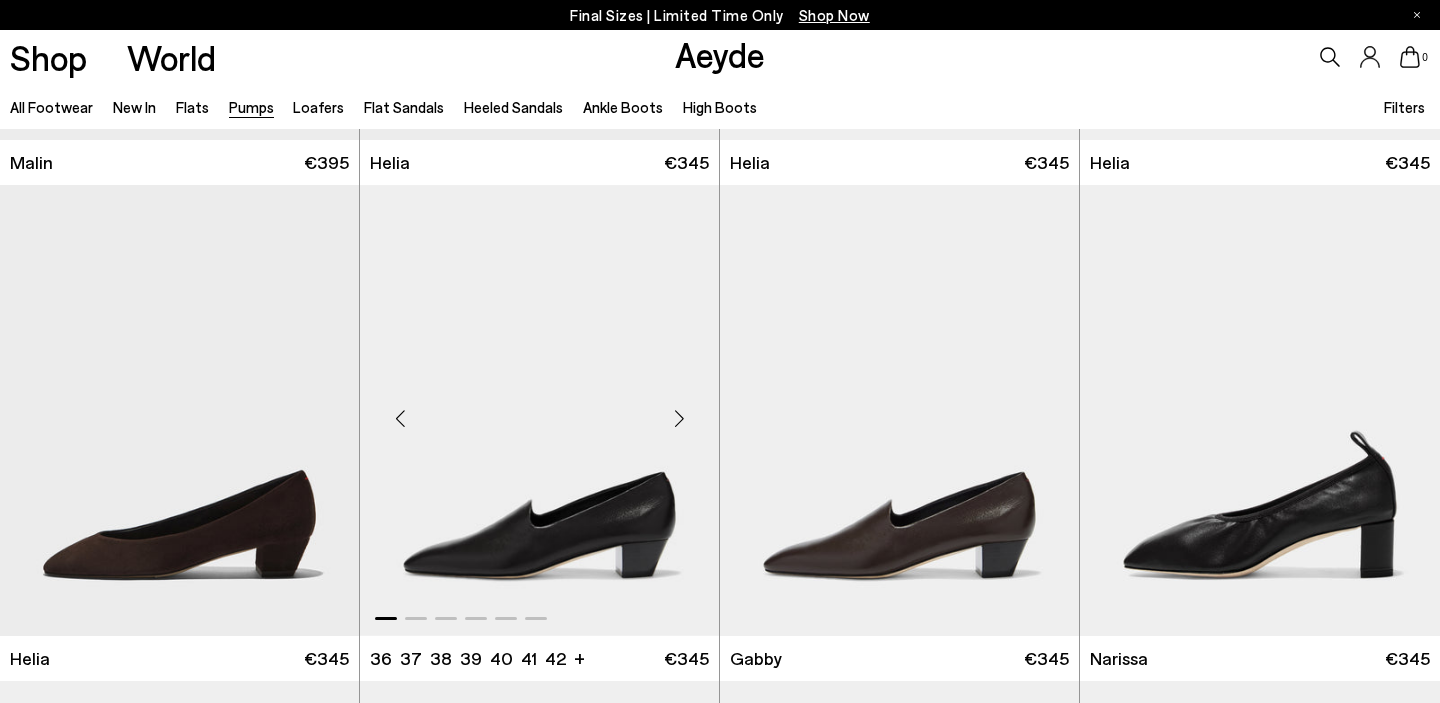 click at bounding box center [679, 419] 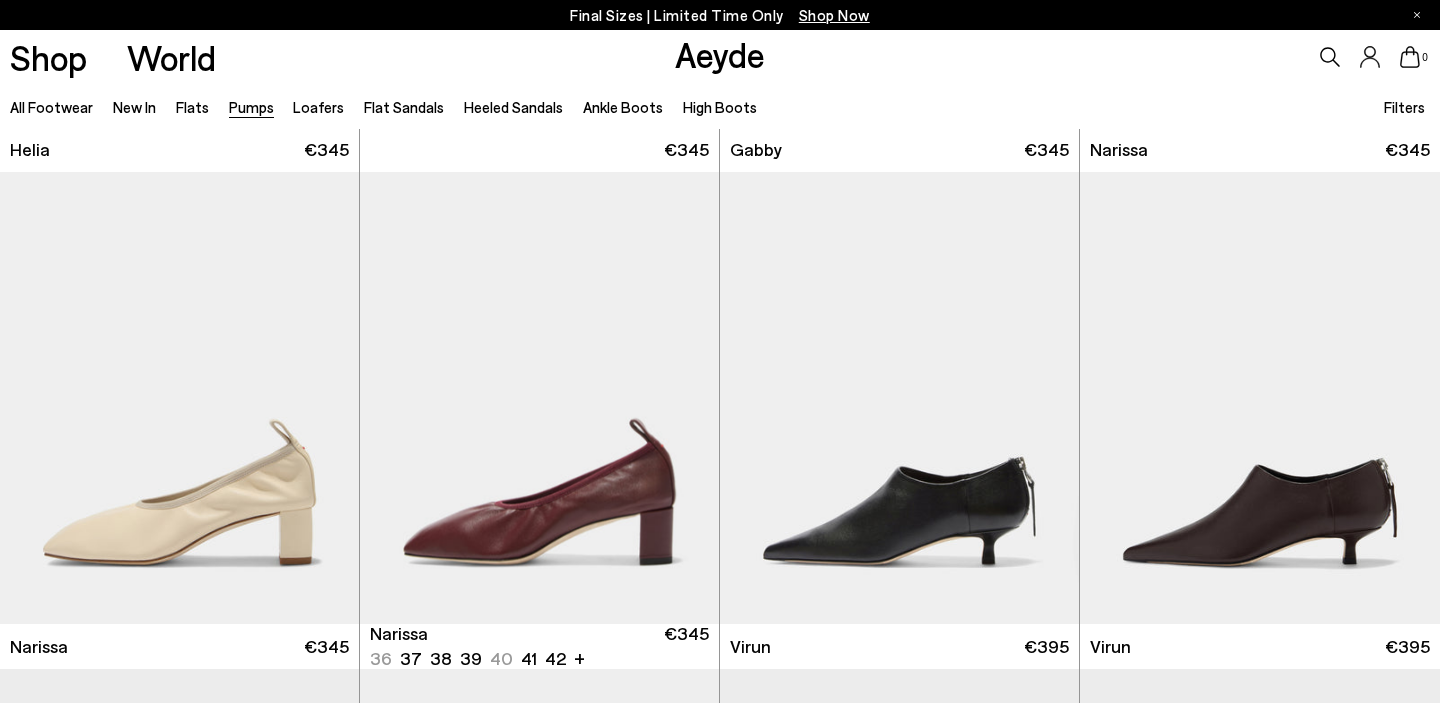 scroll, scrollTop: 2443, scrollLeft: 0, axis: vertical 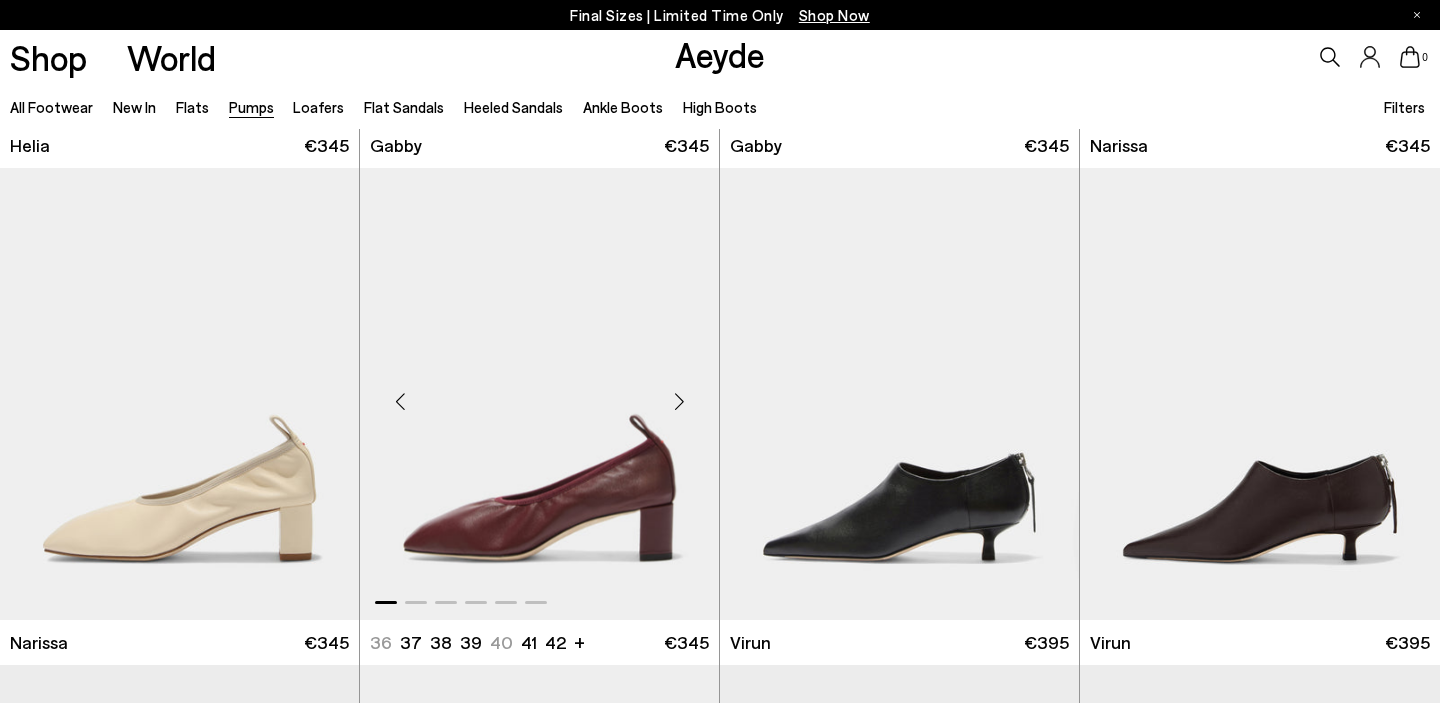 click at bounding box center (679, 402) 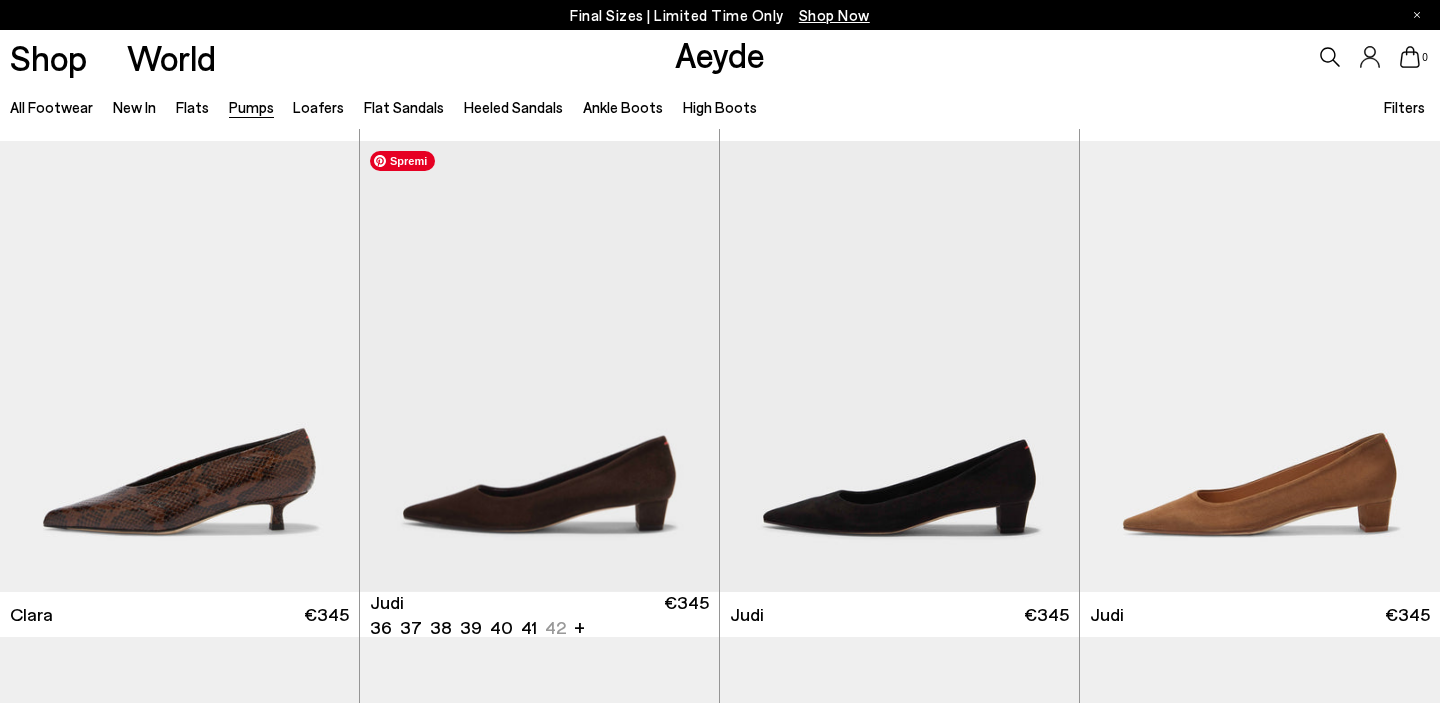 scroll, scrollTop: 3461, scrollLeft: 0, axis: vertical 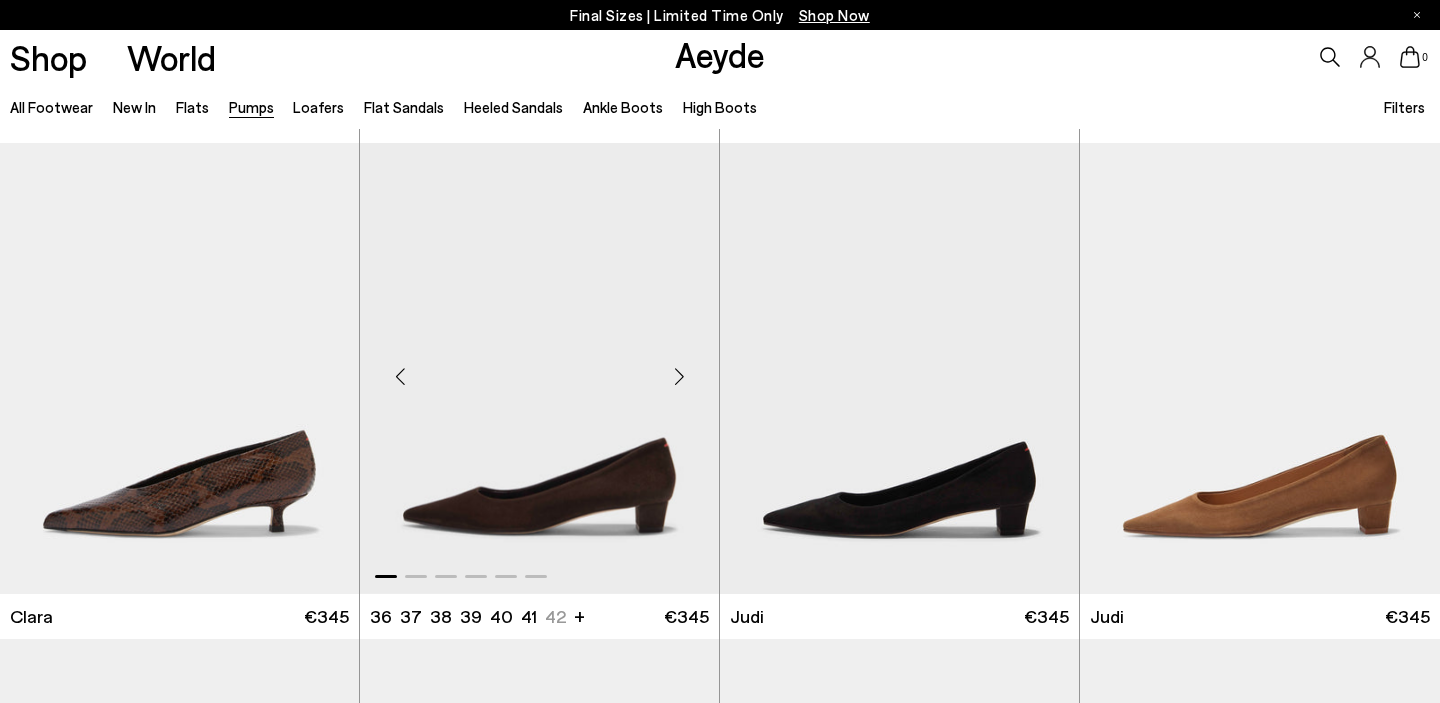 click at bounding box center [679, 377] 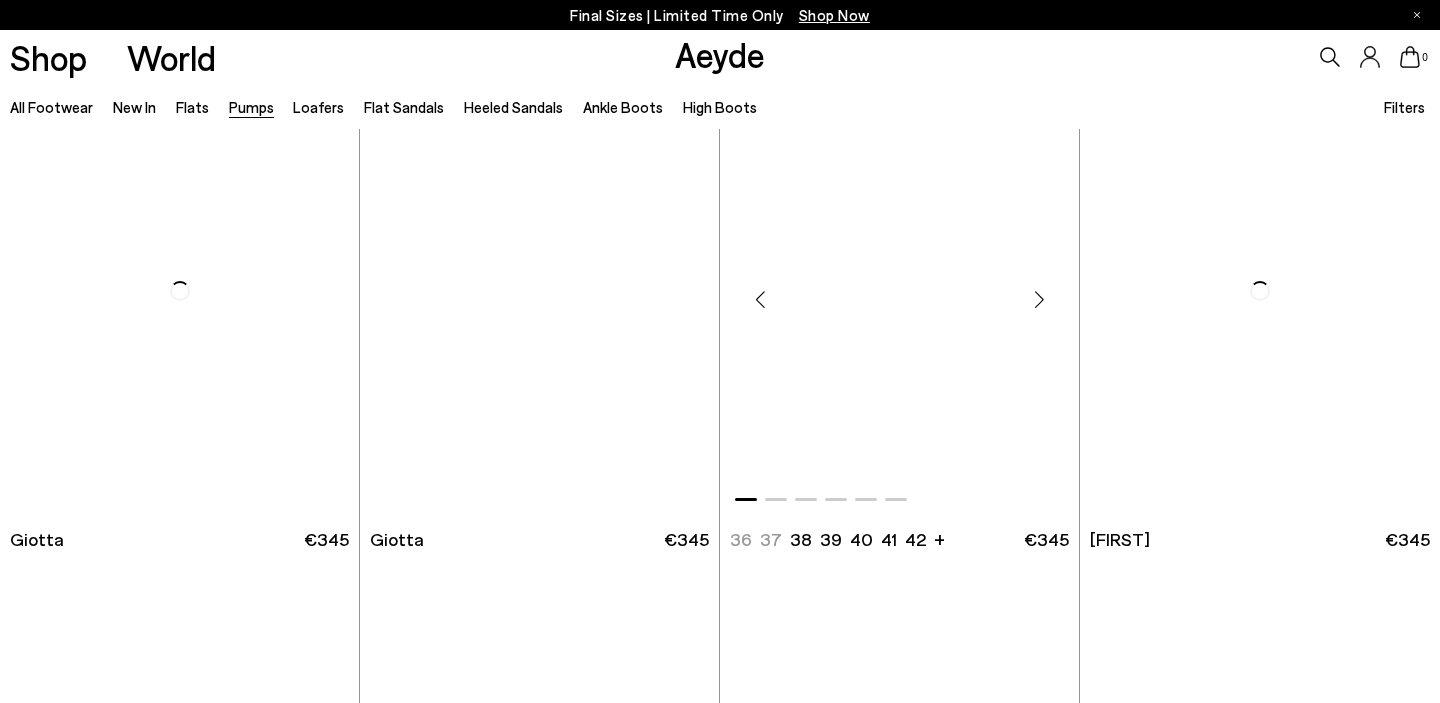scroll, scrollTop: 7011, scrollLeft: 0, axis: vertical 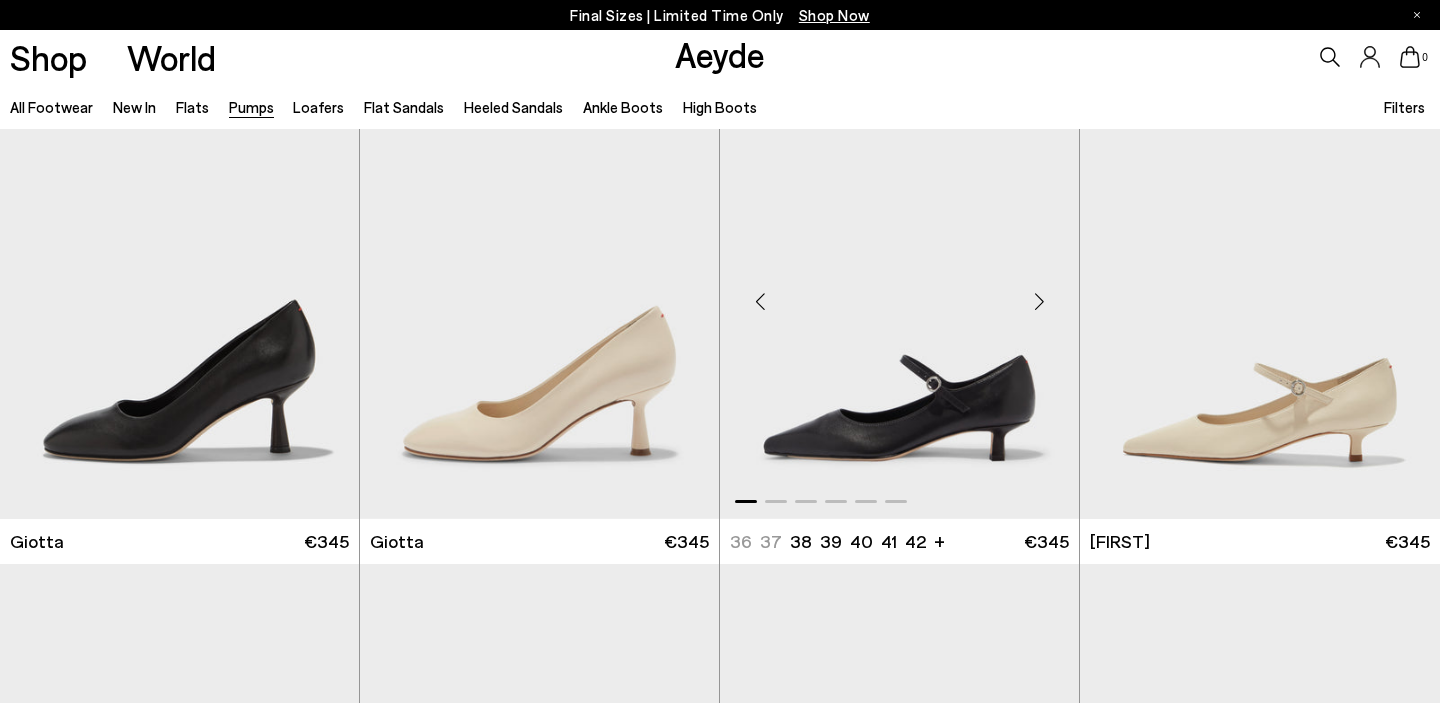 click at bounding box center [1039, 301] 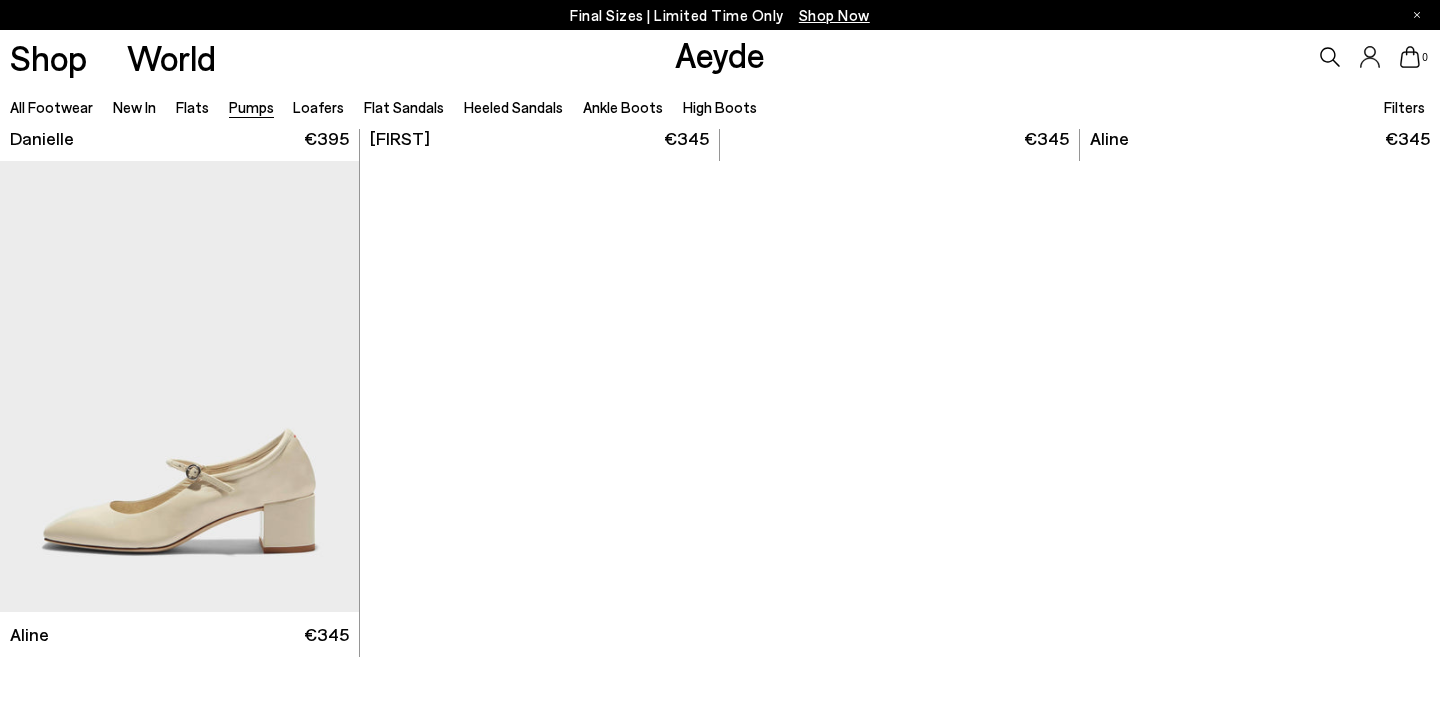 scroll, scrollTop: 8415, scrollLeft: 0, axis: vertical 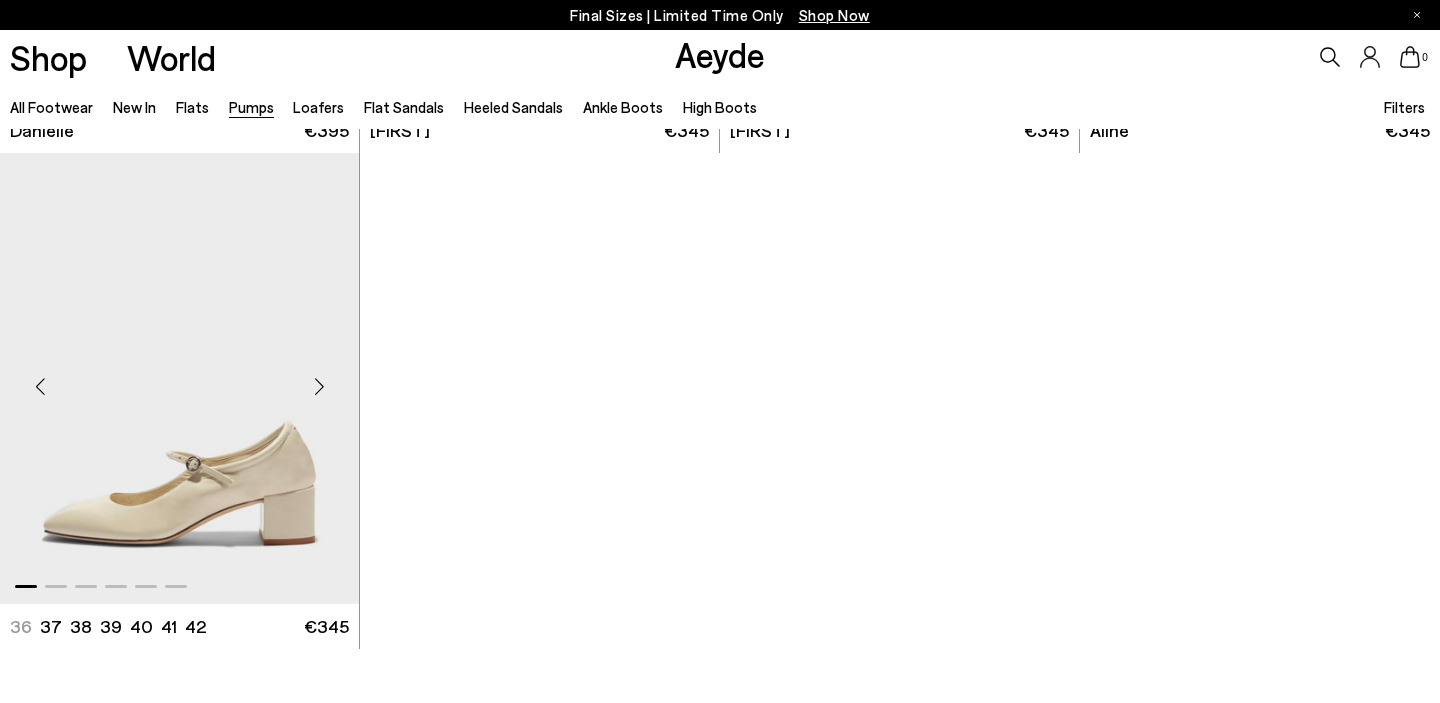 click at bounding box center (319, 387) 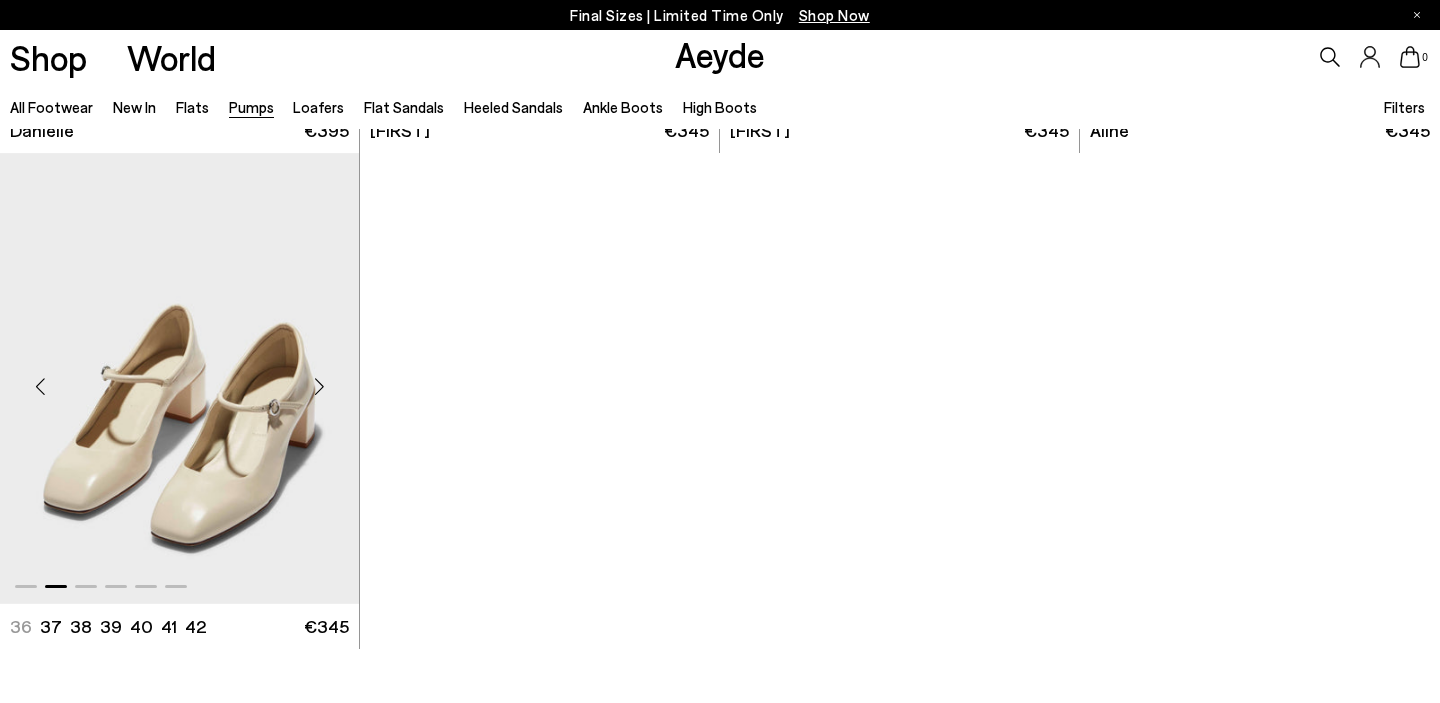 click at bounding box center [319, 387] 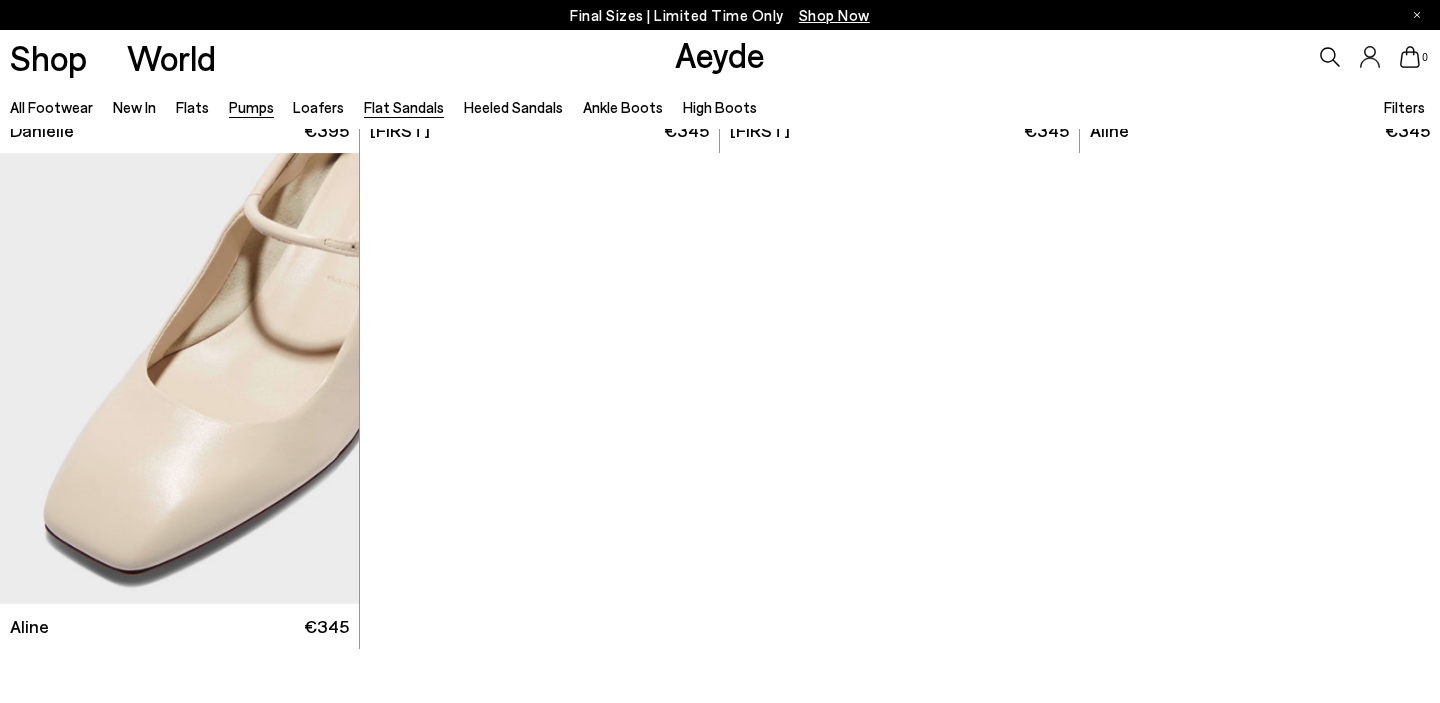 click on "Flat Sandals" at bounding box center (404, 107) 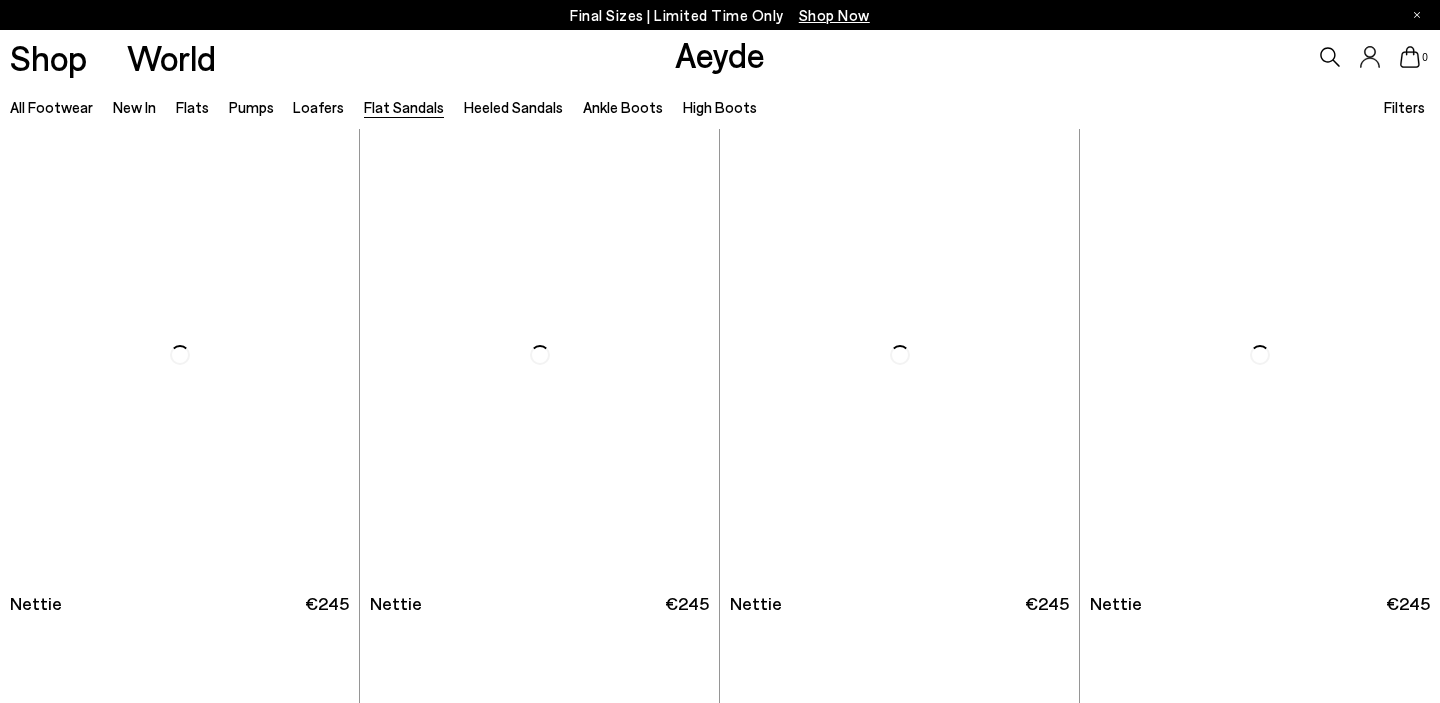scroll, scrollTop: 0, scrollLeft: 0, axis: both 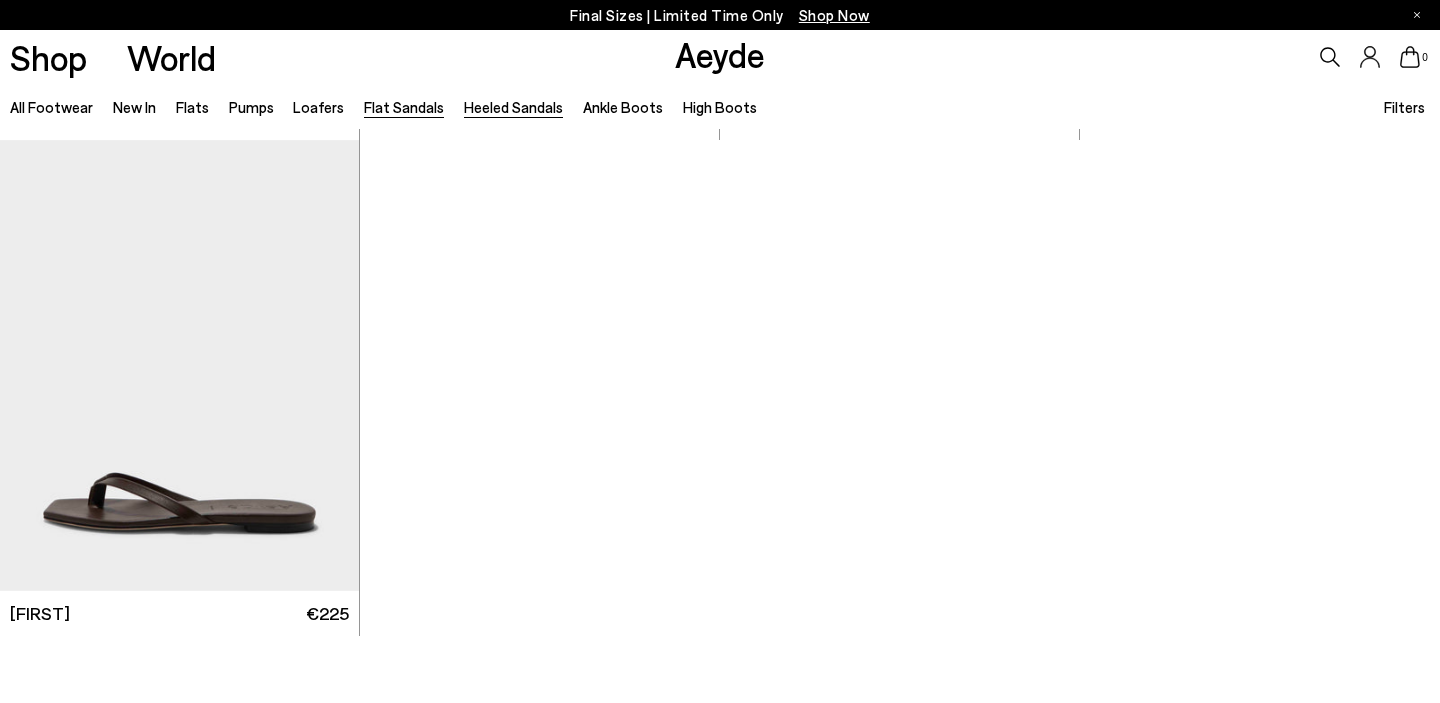 click on "Heeled Sandals" at bounding box center (513, 107) 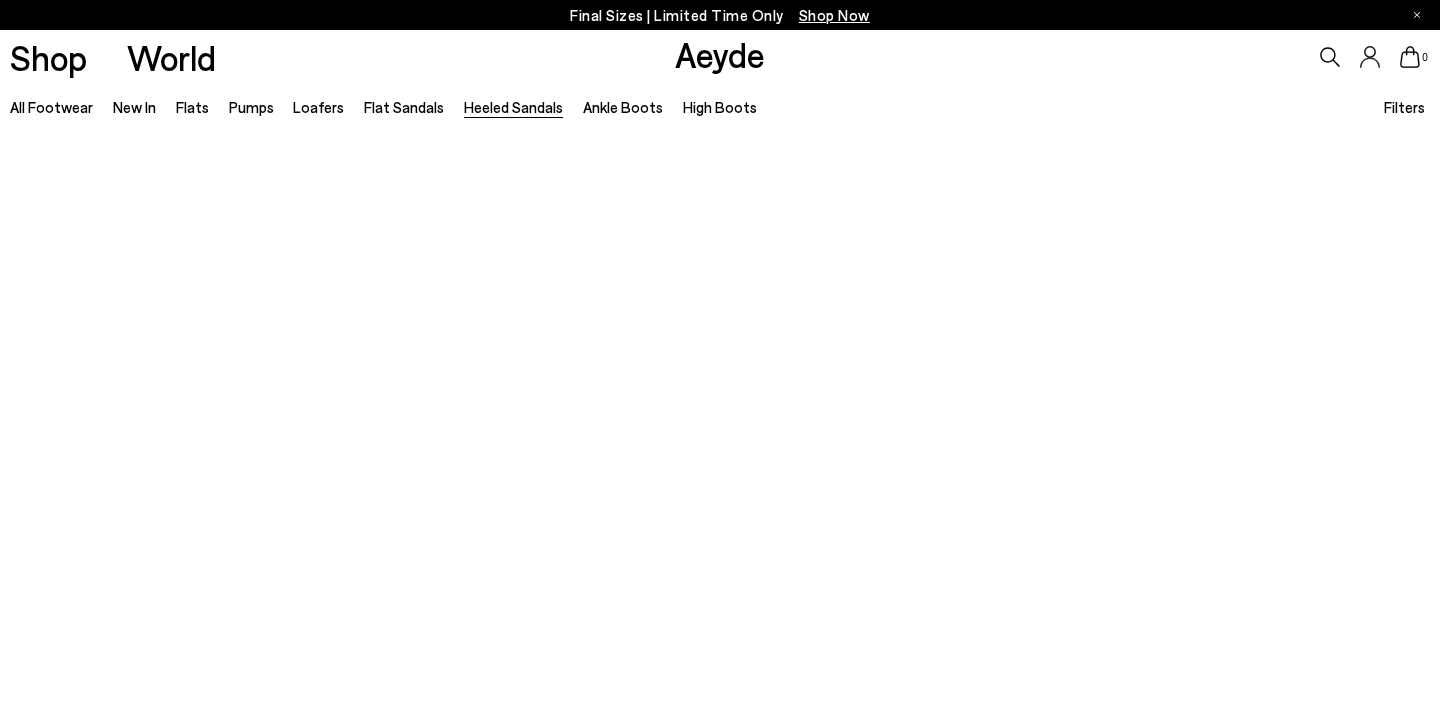 scroll, scrollTop: 0, scrollLeft: 0, axis: both 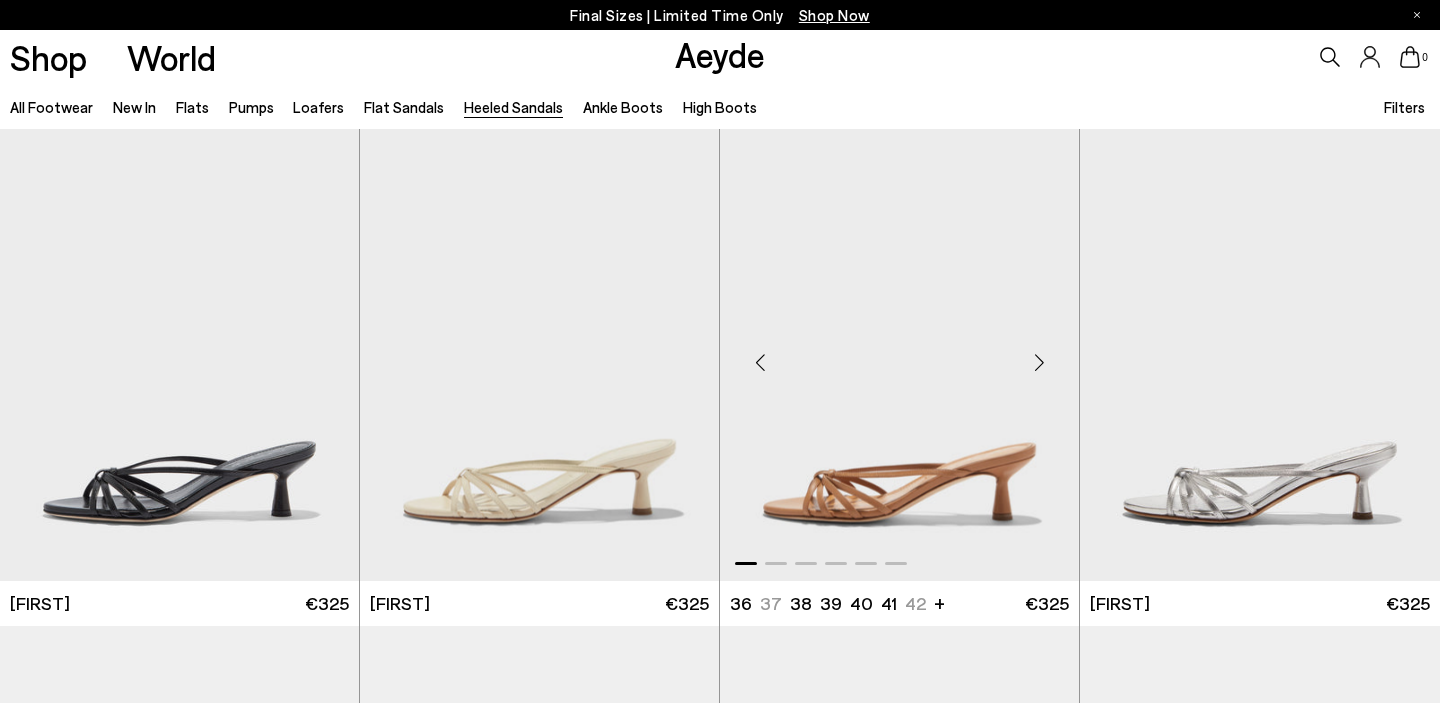 click at bounding box center [1039, 363] 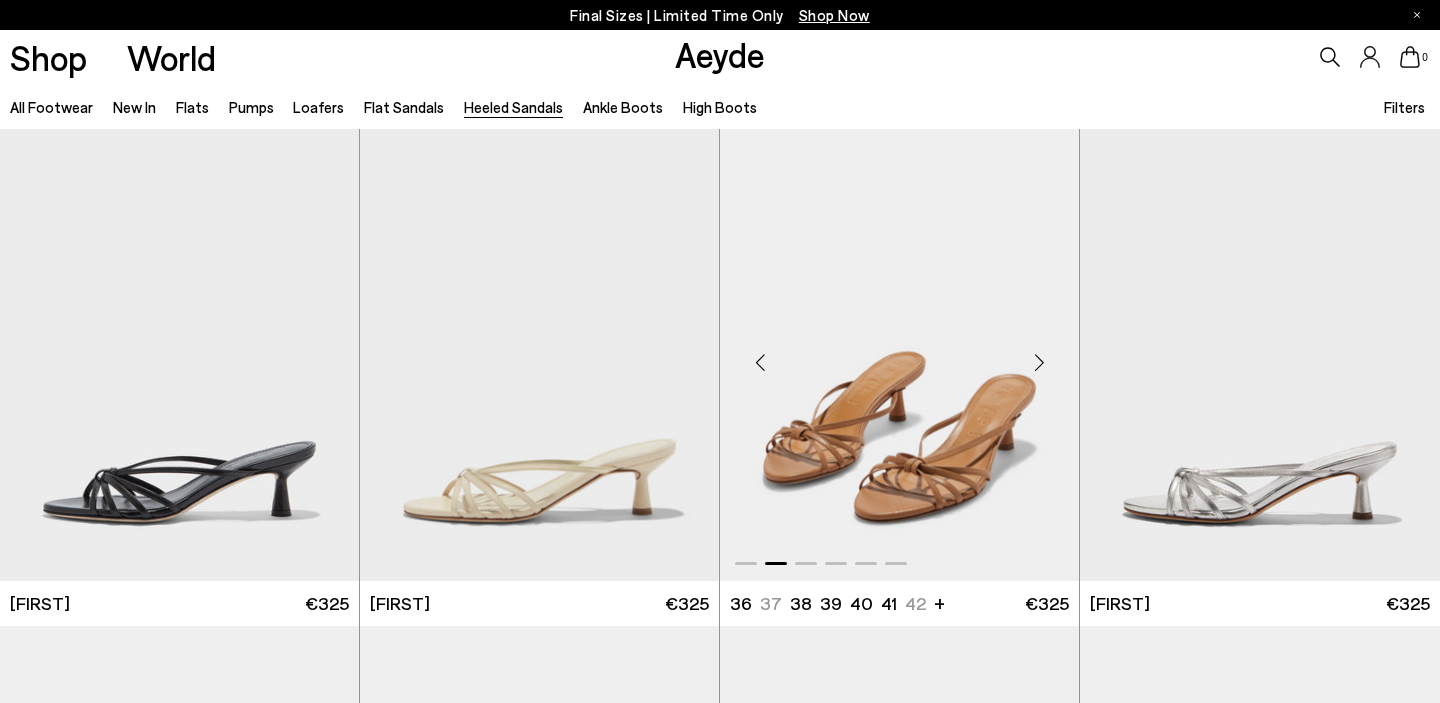 click at bounding box center (1039, 363) 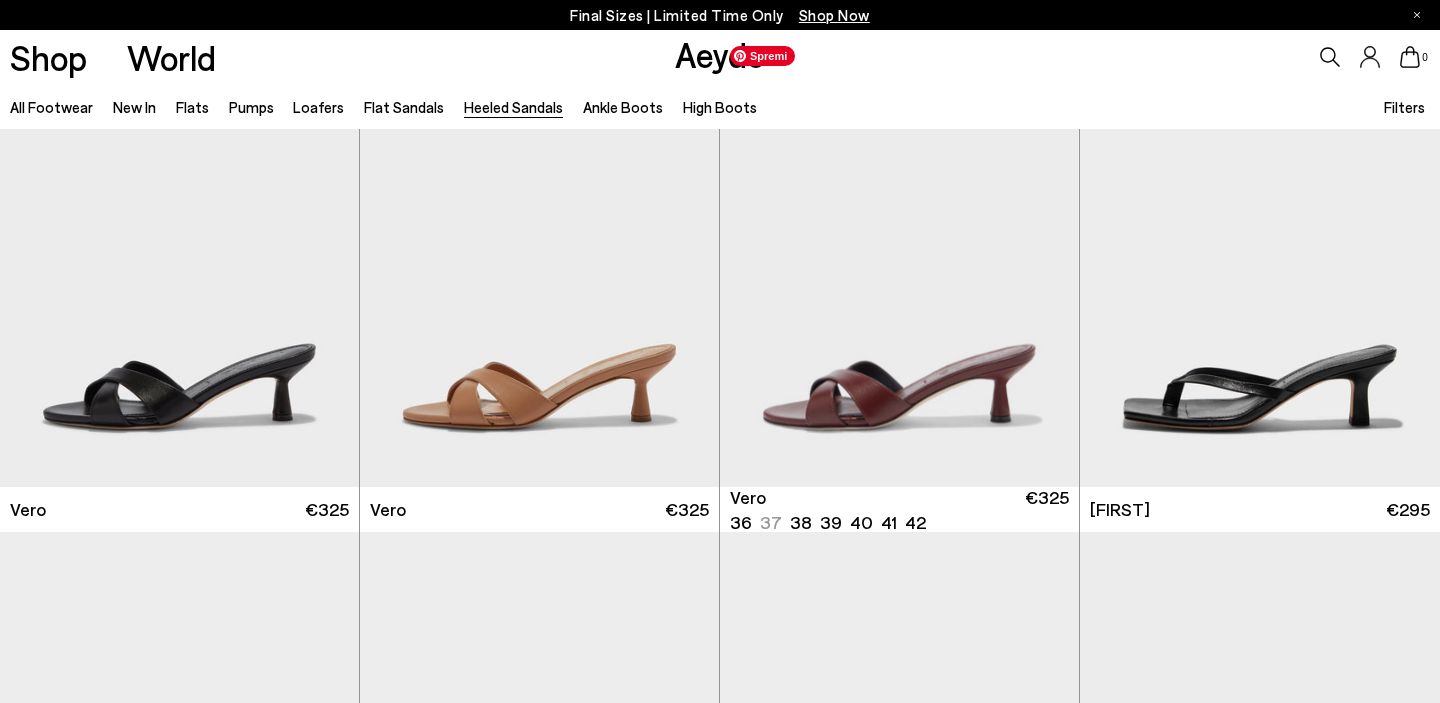 scroll, scrollTop: 1088, scrollLeft: 0, axis: vertical 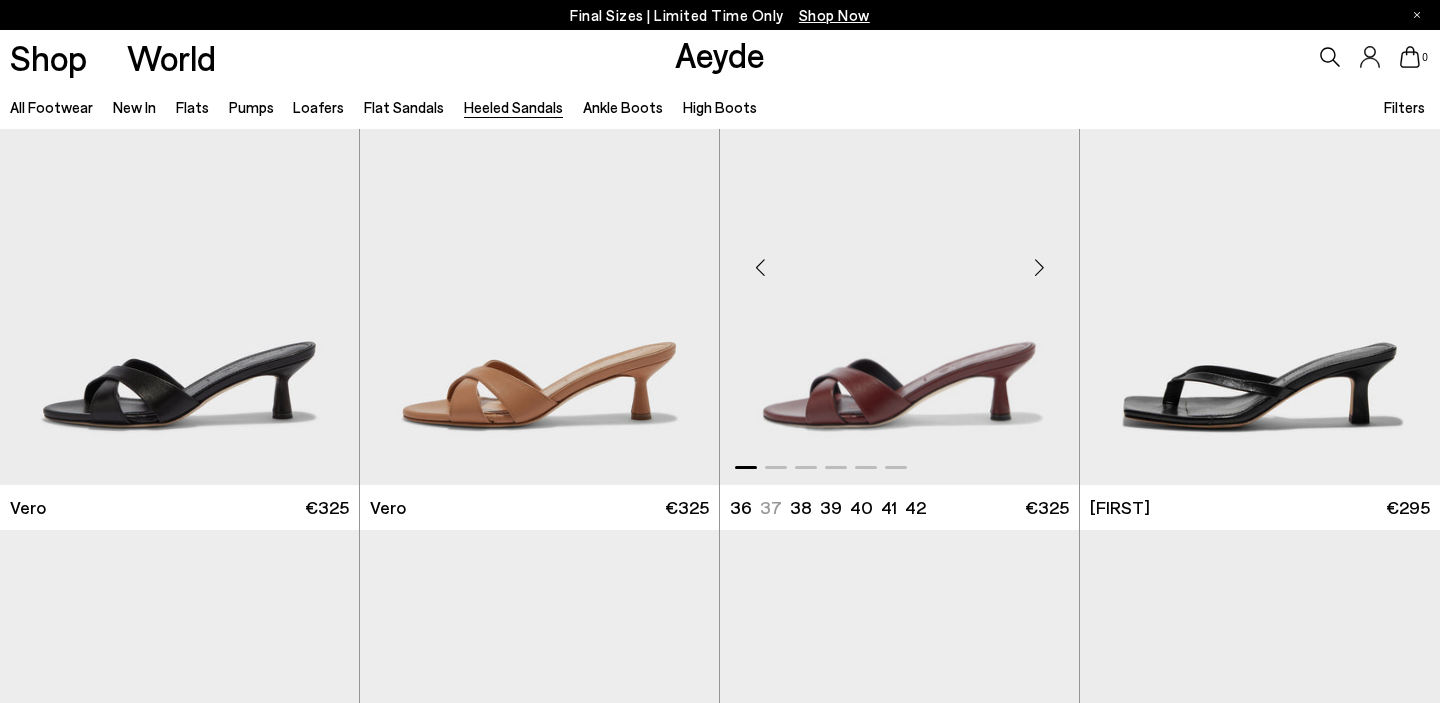 click at bounding box center [1039, 268] 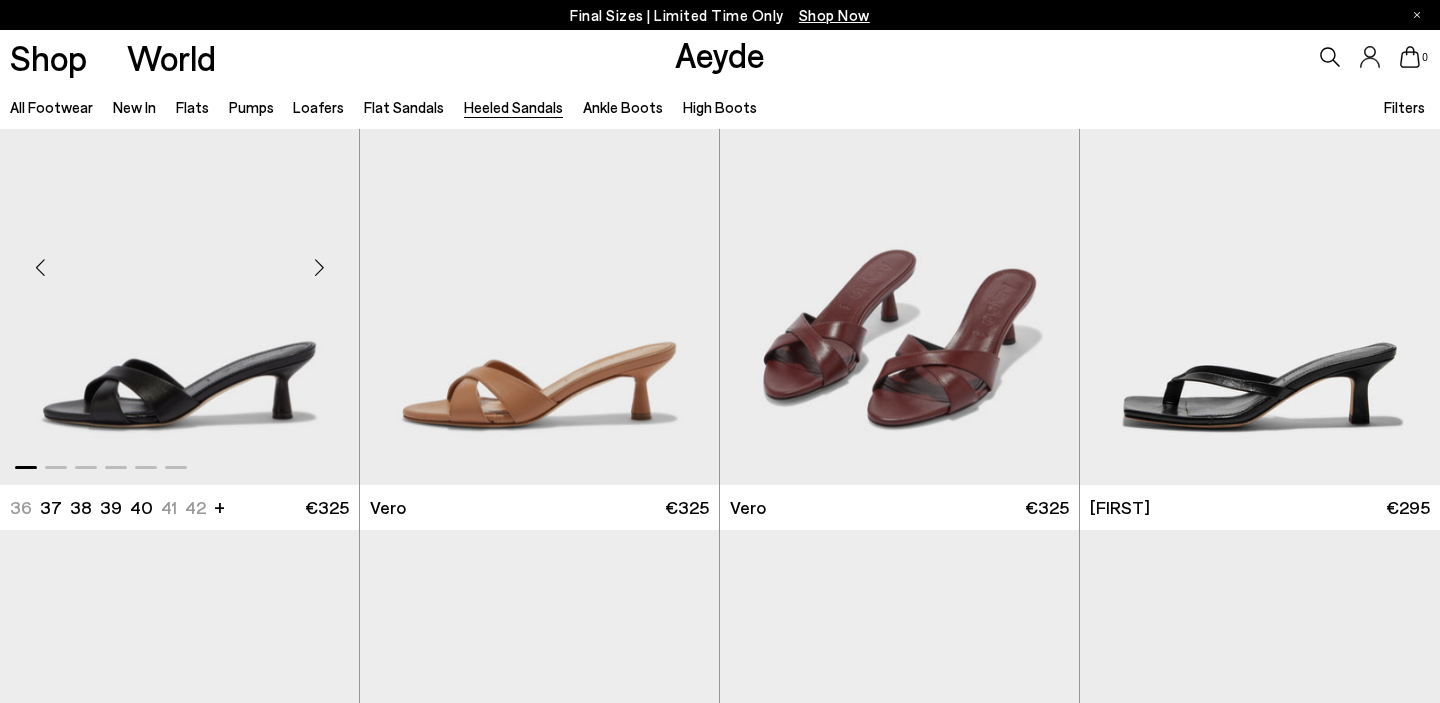 click at bounding box center (319, 268) 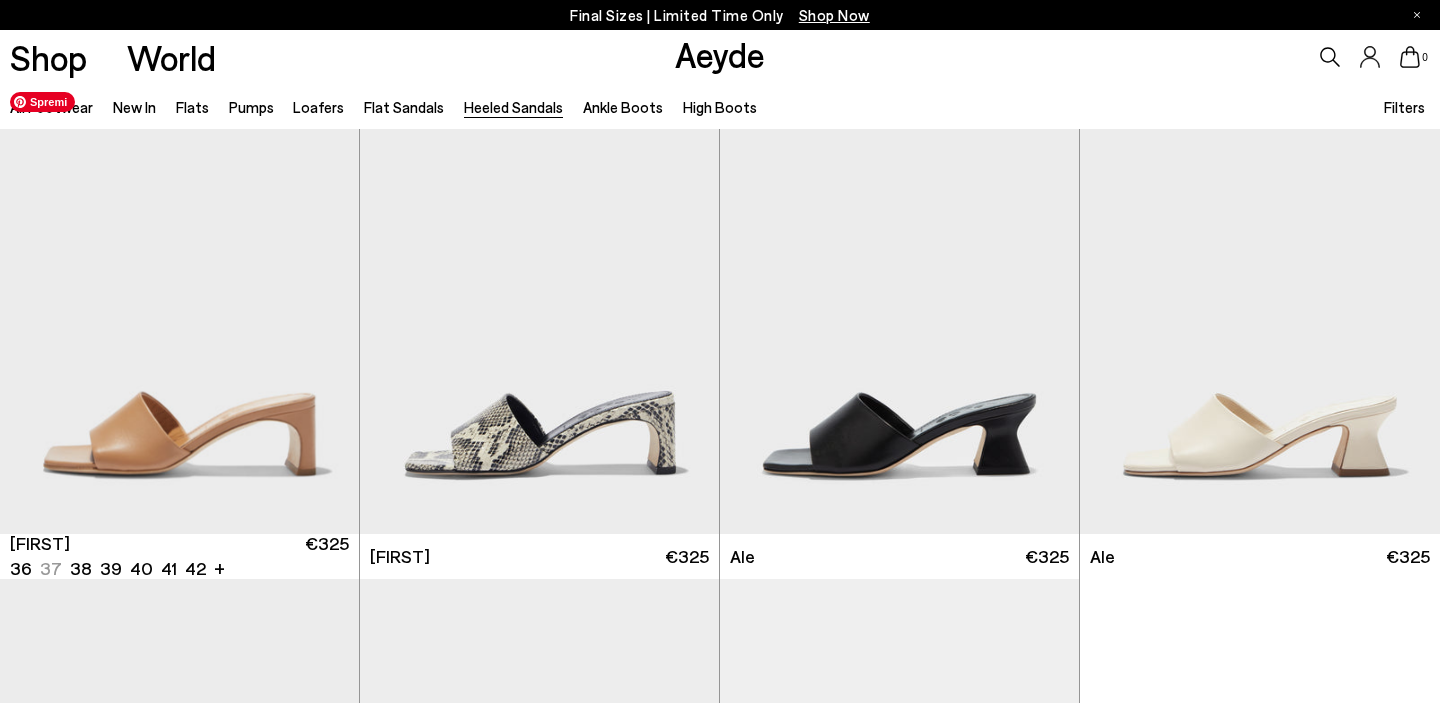 scroll, scrollTop: 4423, scrollLeft: 0, axis: vertical 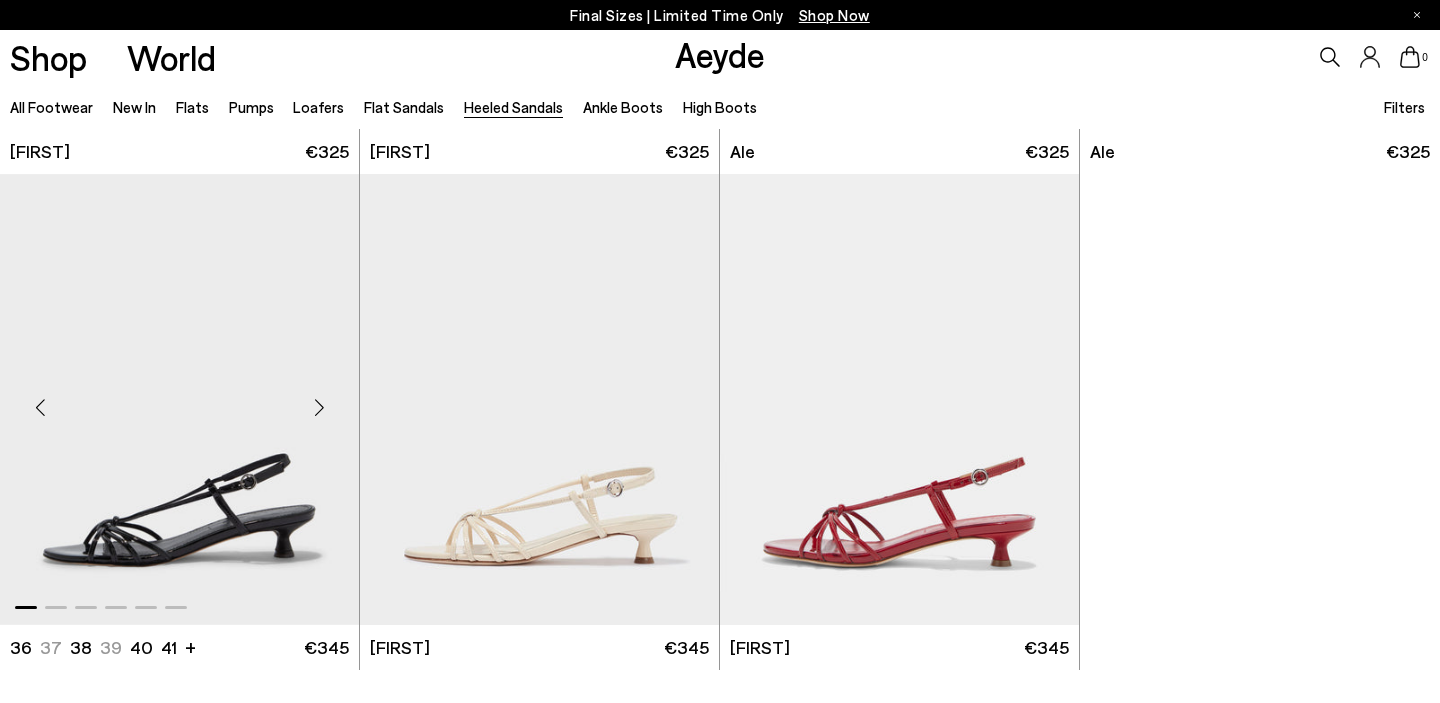 click at bounding box center (319, 408) 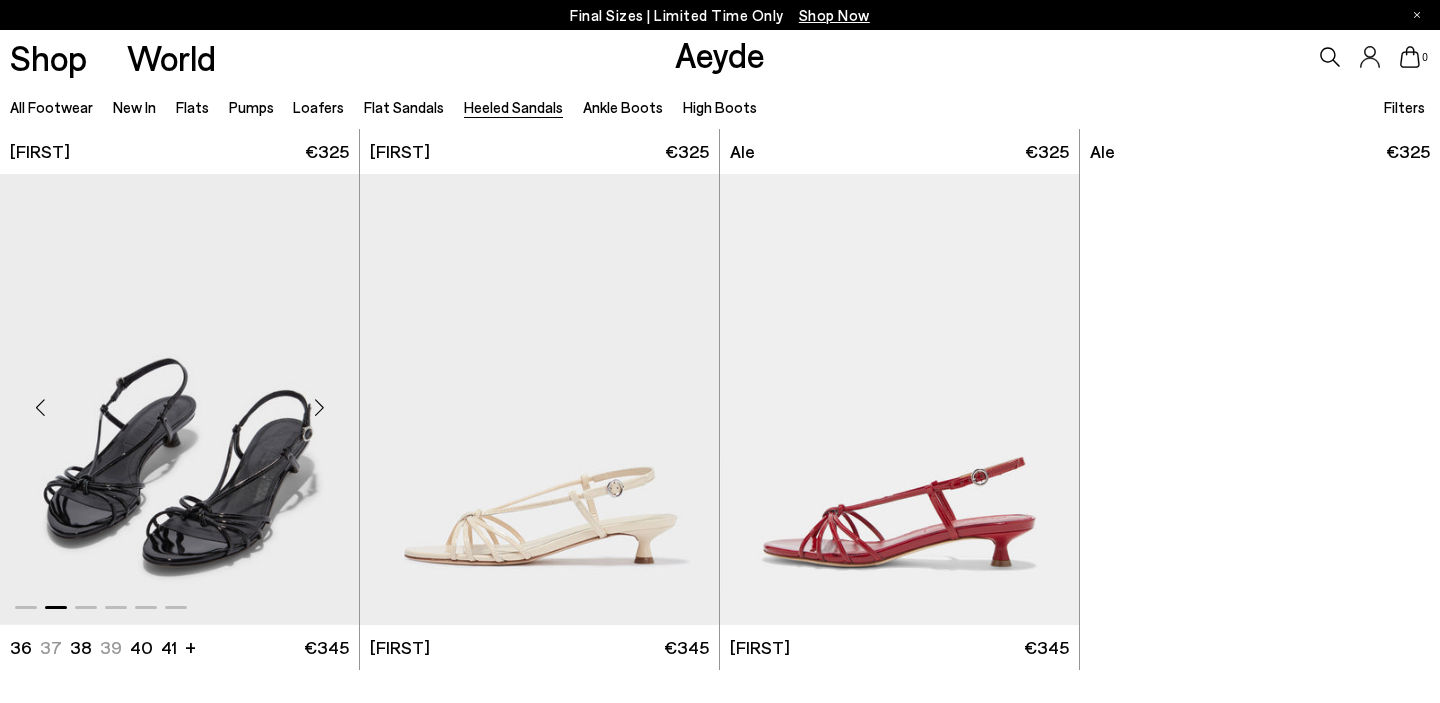 click at bounding box center (319, 408) 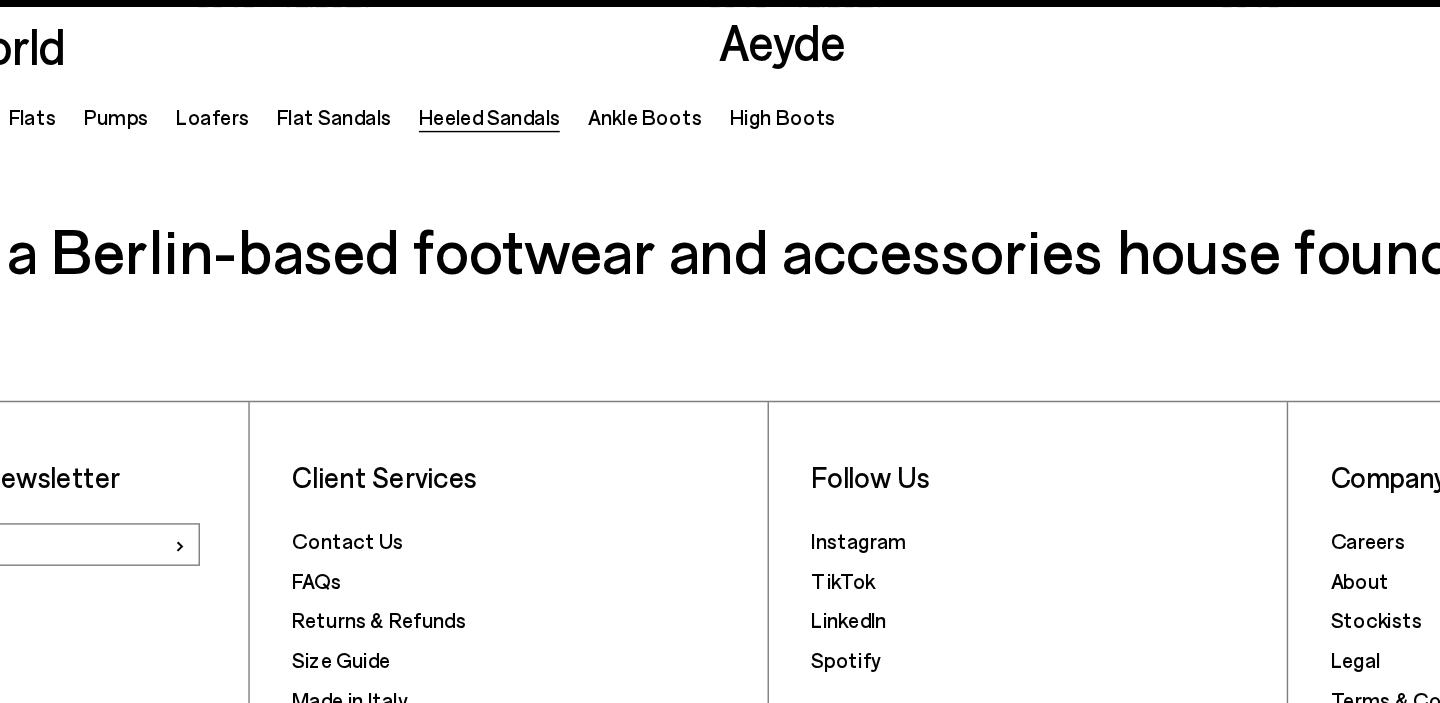 scroll, scrollTop: 4986, scrollLeft: 0, axis: vertical 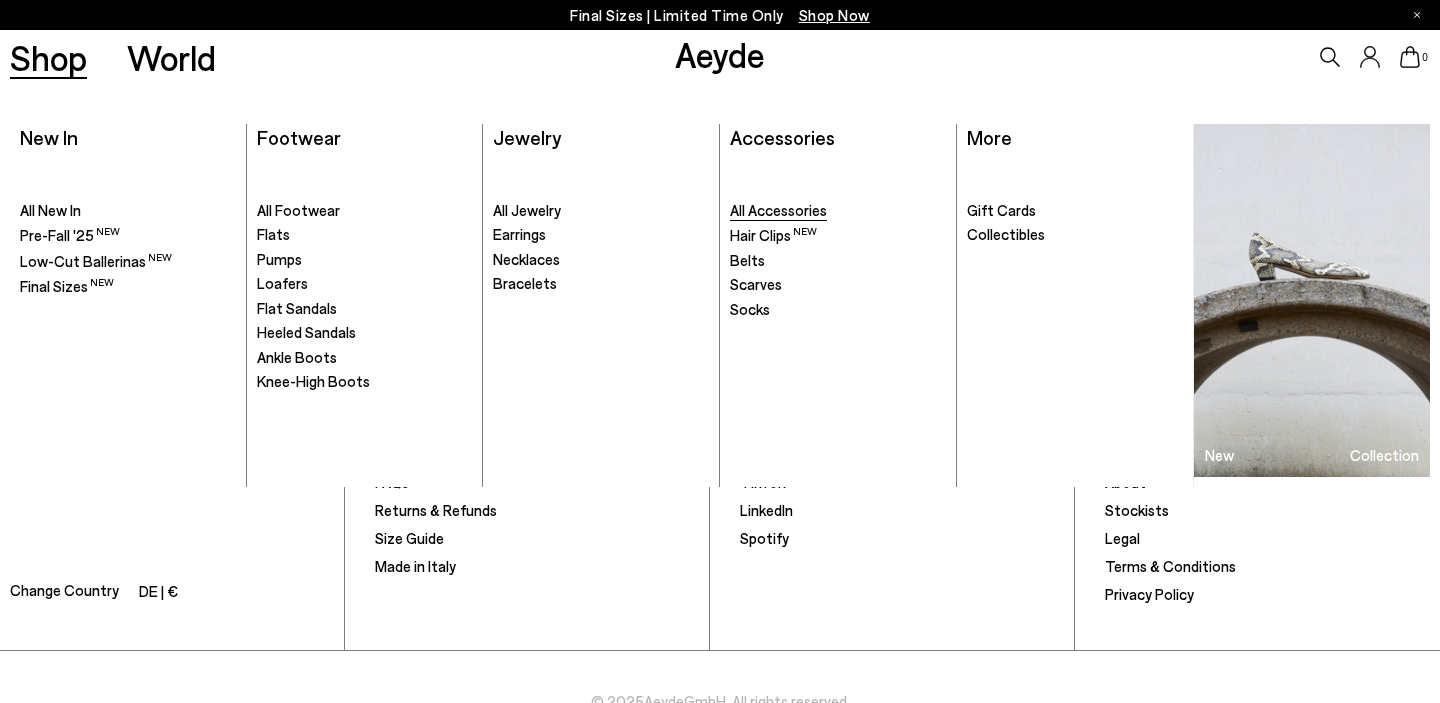 click on "All Accessories" at bounding box center (778, 210) 